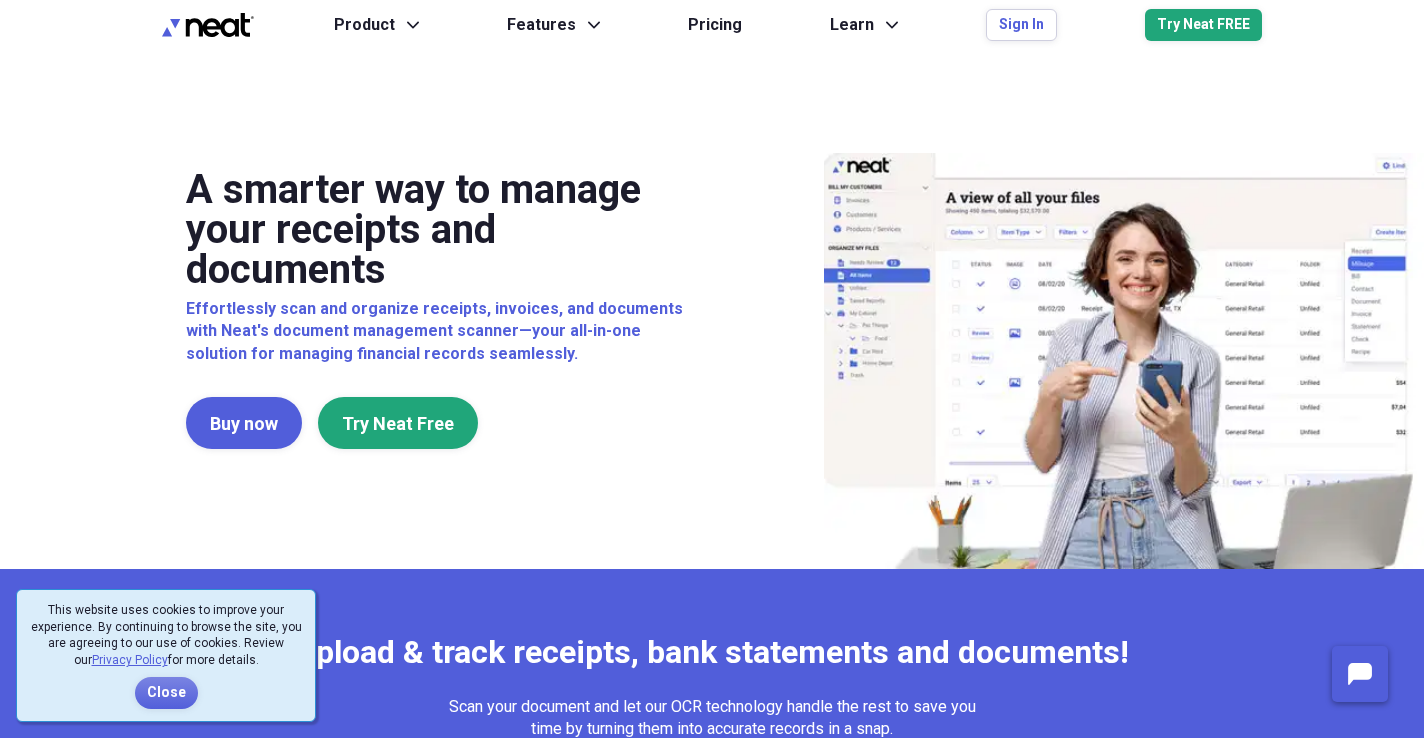 scroll, scrollTop: 0, scrollLeft: 0, axis: both 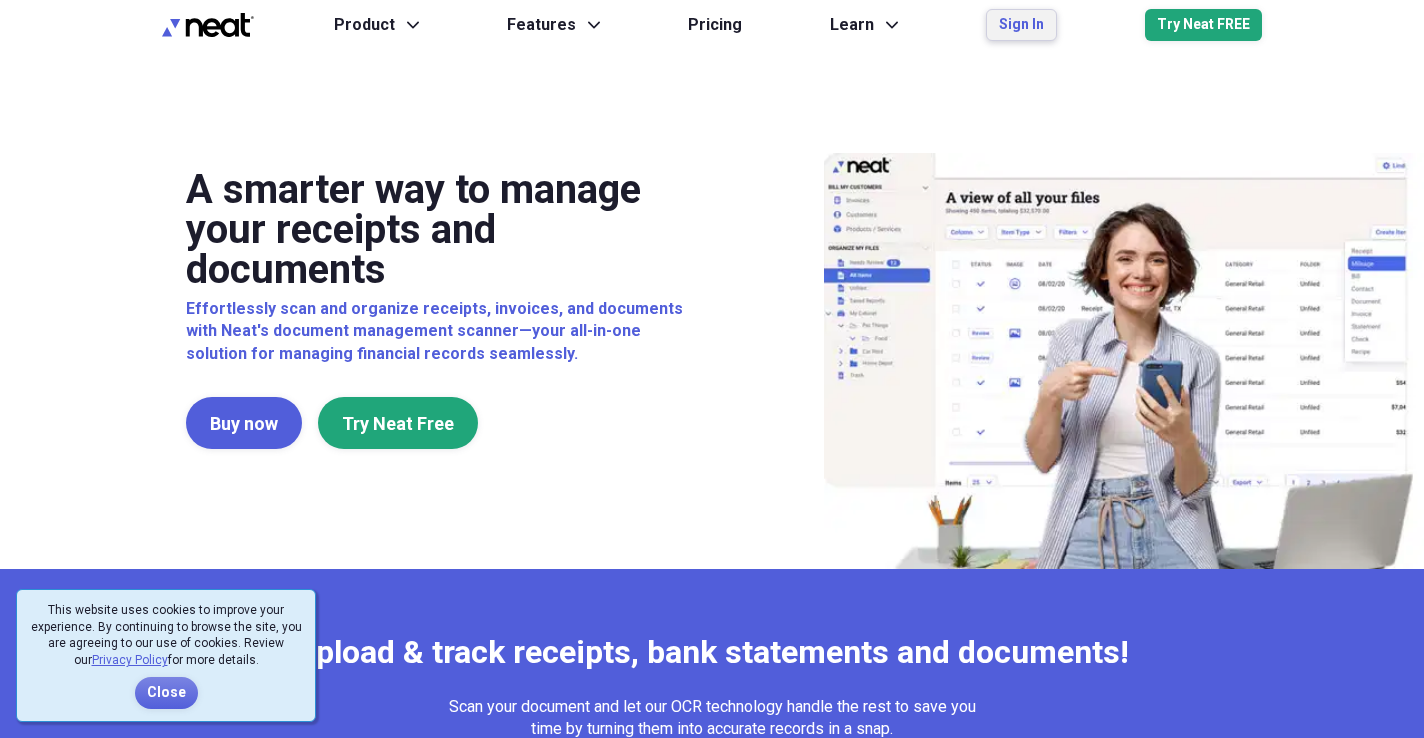 click on "Sign In" at bounding box center (1021, 25) 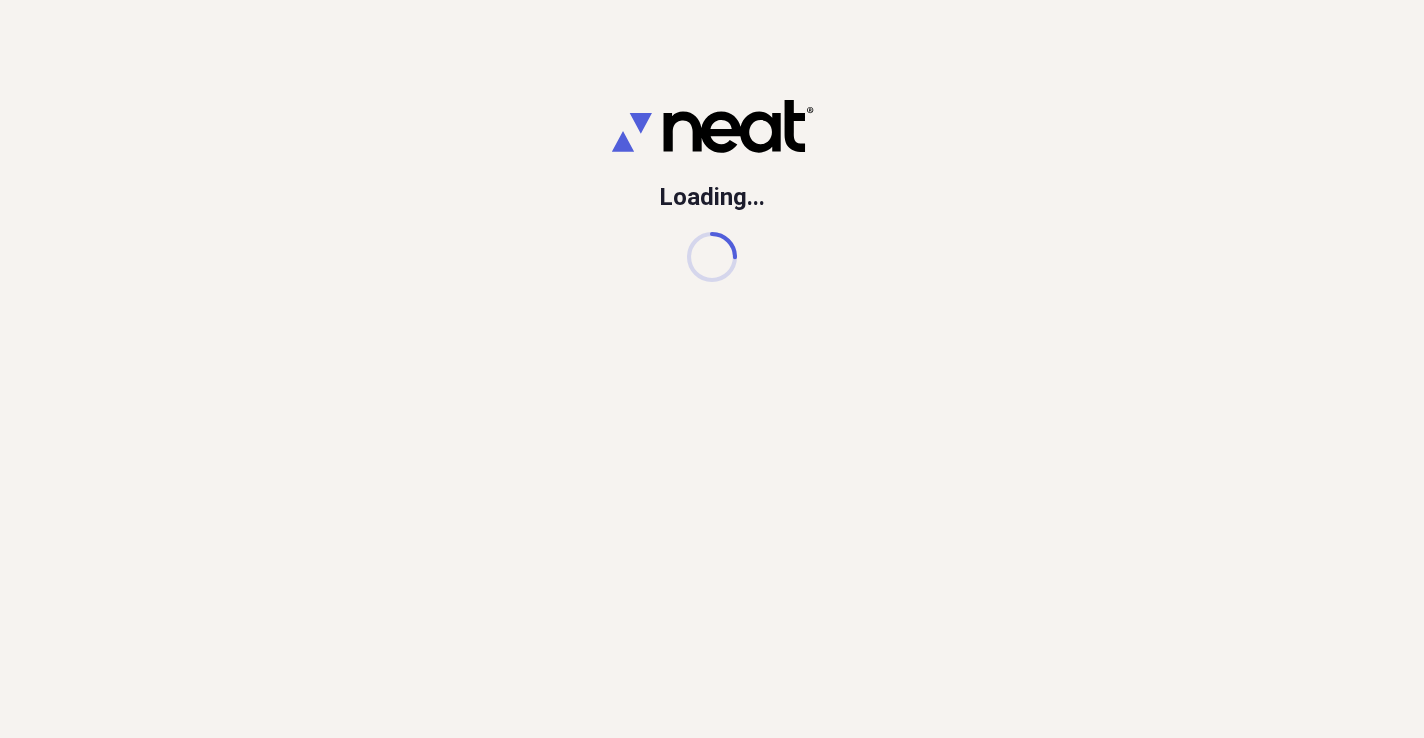 scroll, scrollTop: 0, scrollLeft: 0, axis: both 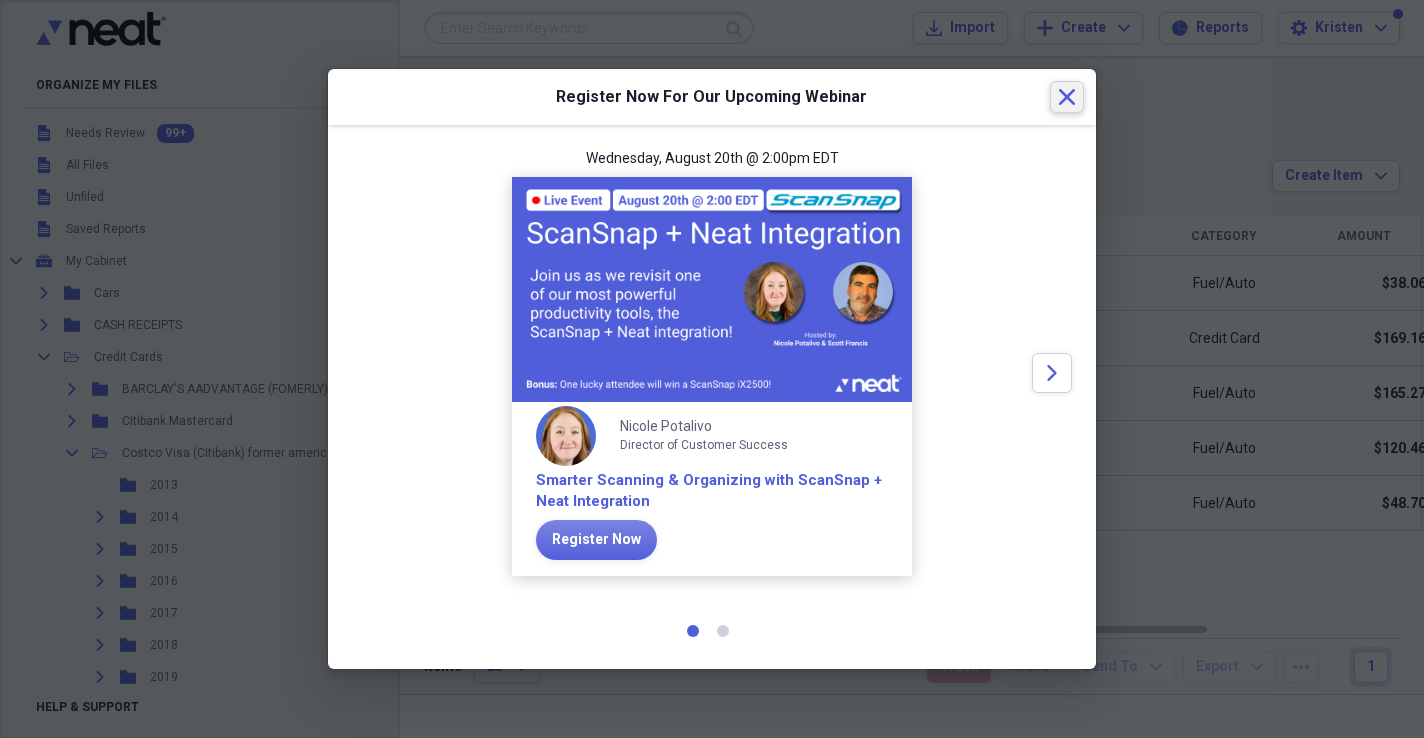 click on "Close" at bounding box center (1067, 97) 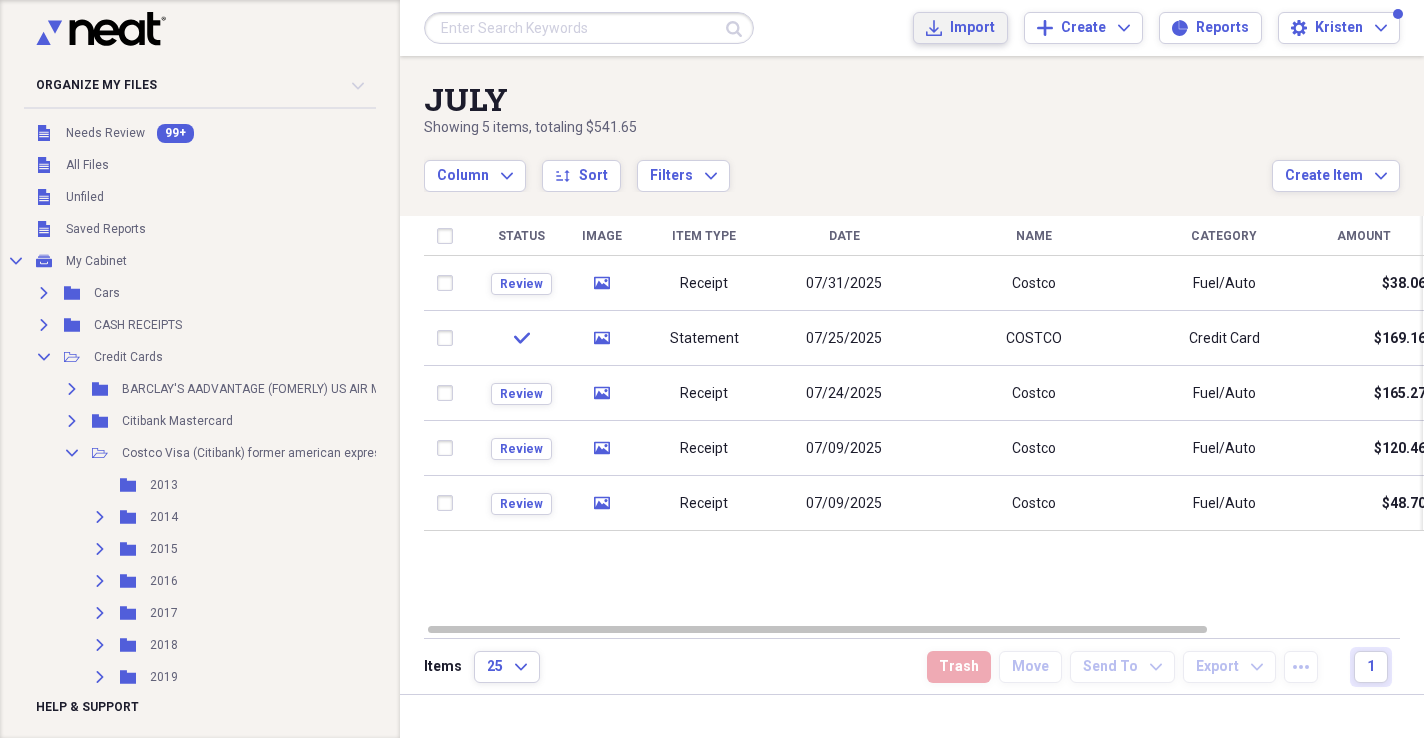 click on "Import" at bounding box center [972, 28] 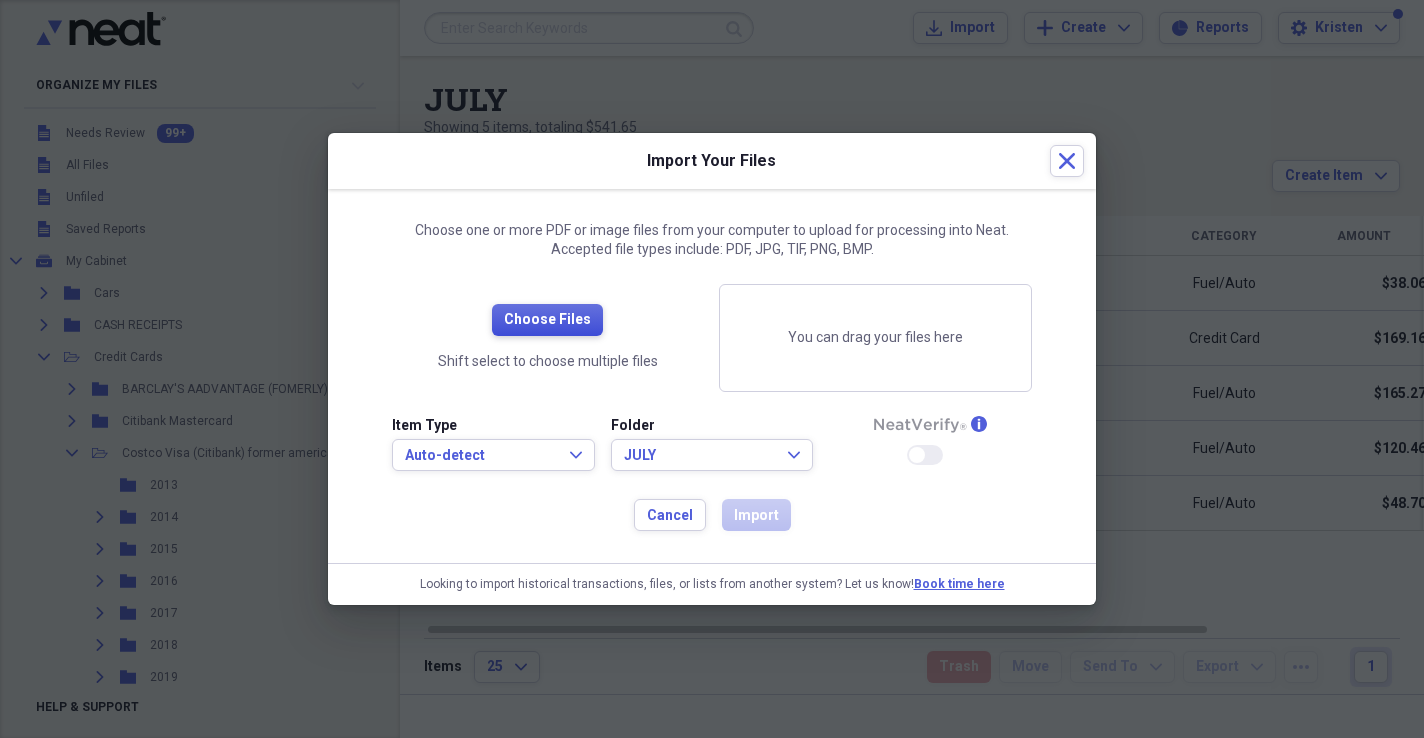 click on "Choose Files" at bounding box center (547, 320) 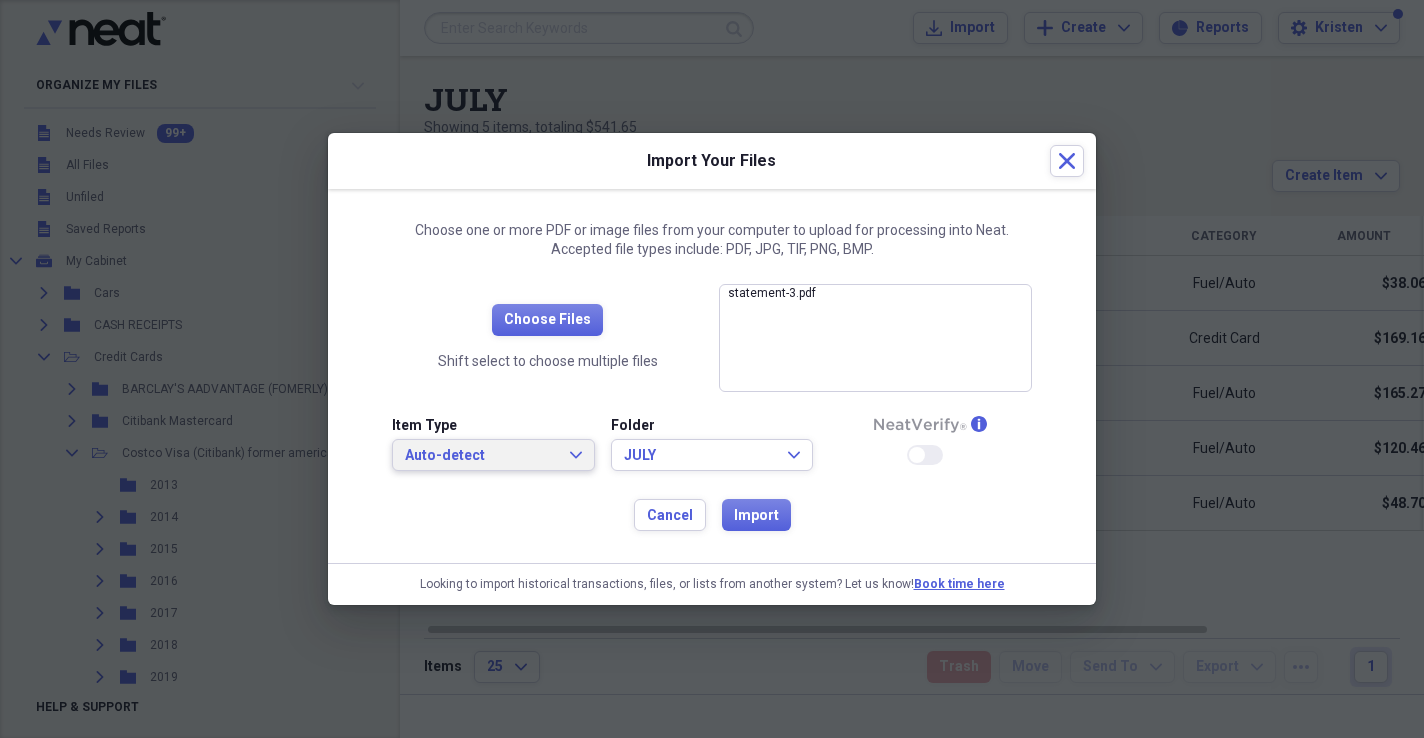 click 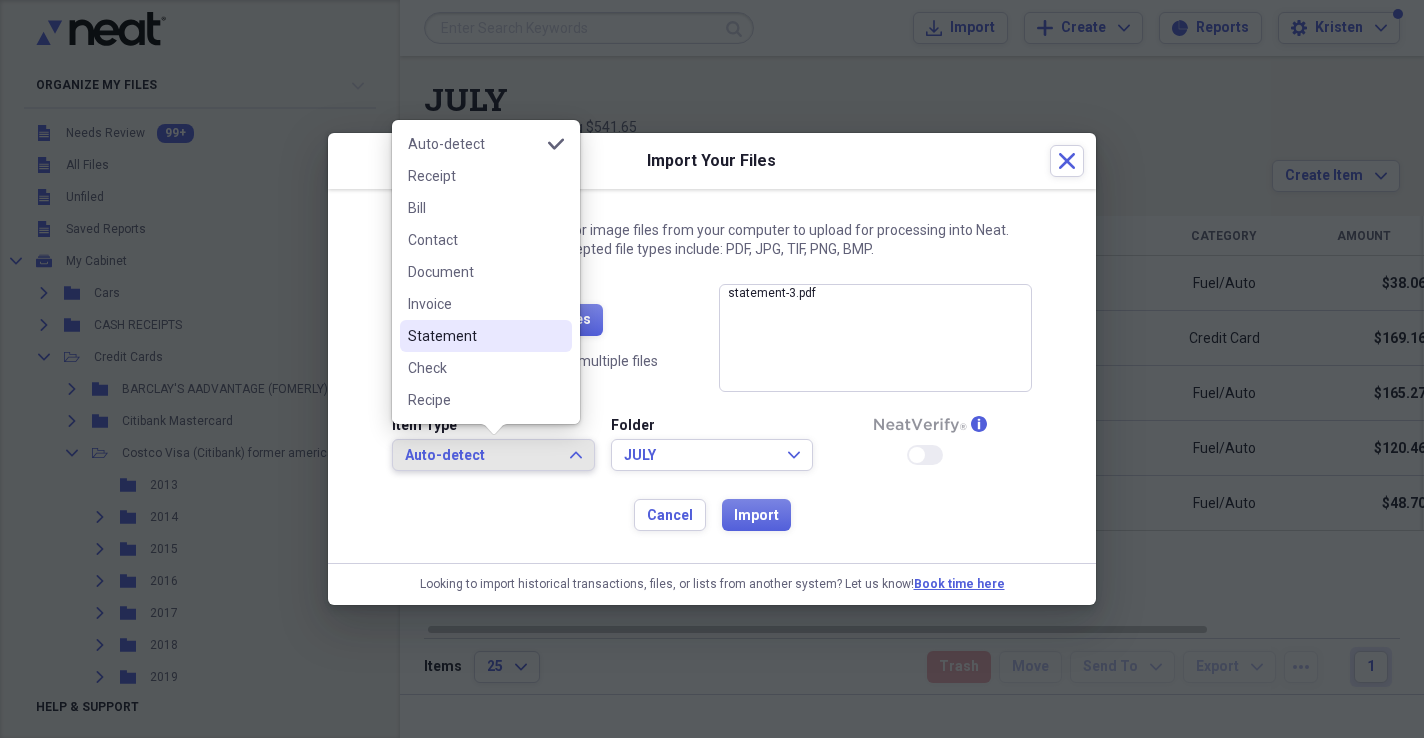 click on "Statement" at bounding box center (474, 336) 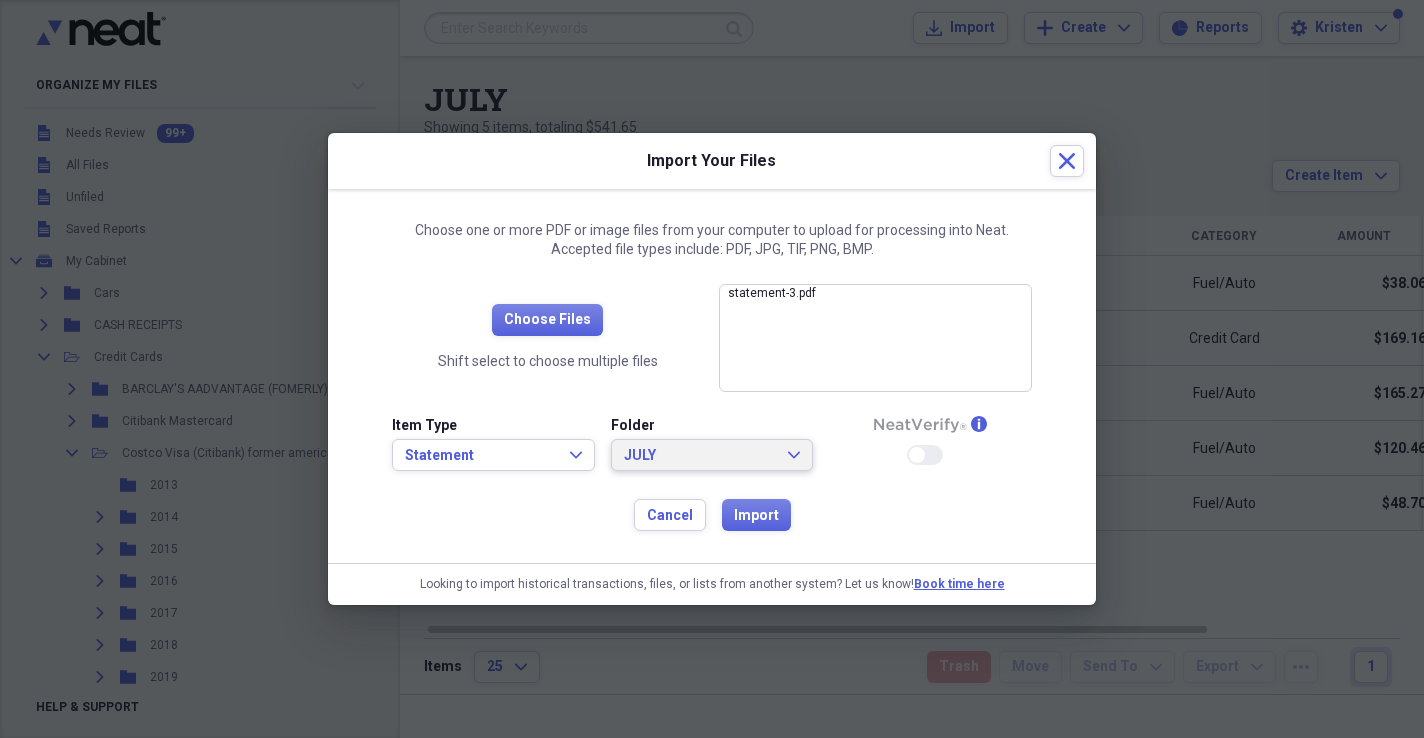 click on "Expand" 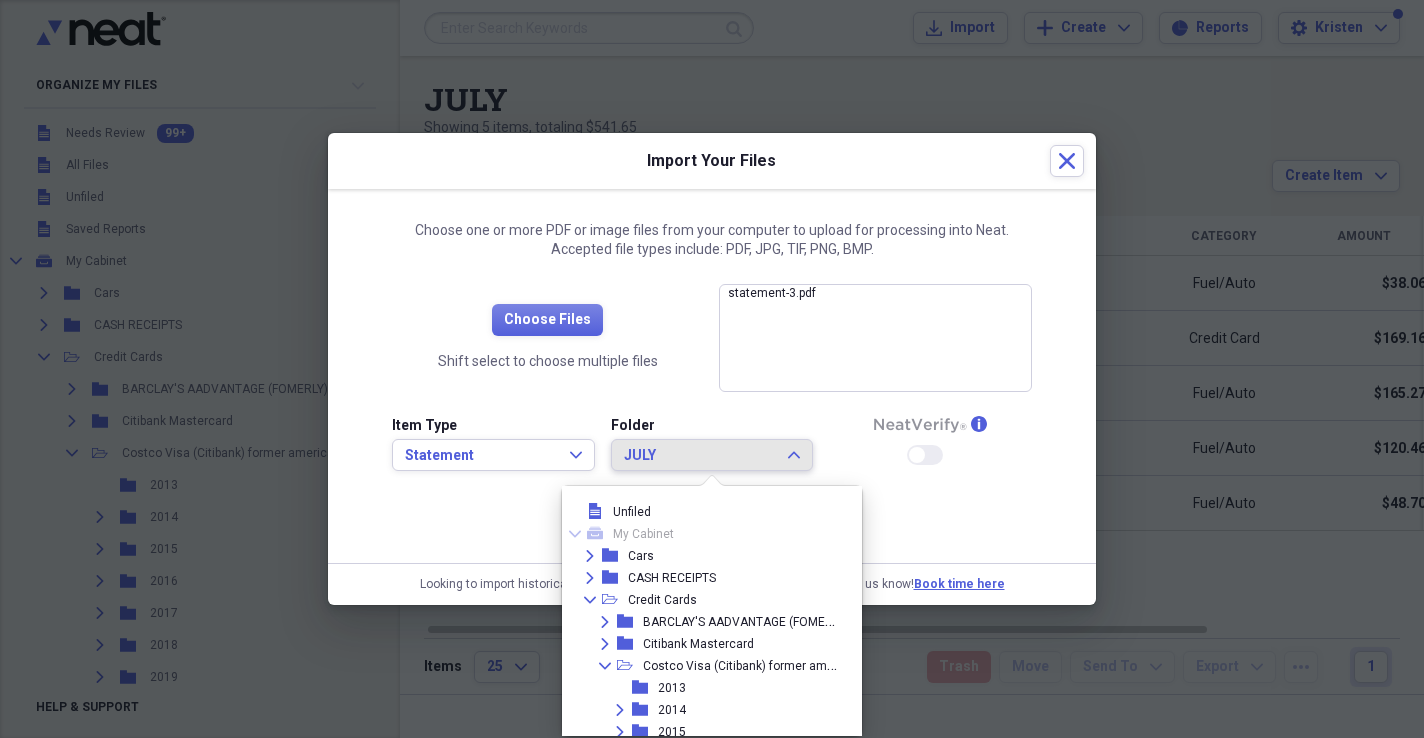 scroll, scrollTop: 0, scrollLeft: 0, axis: both 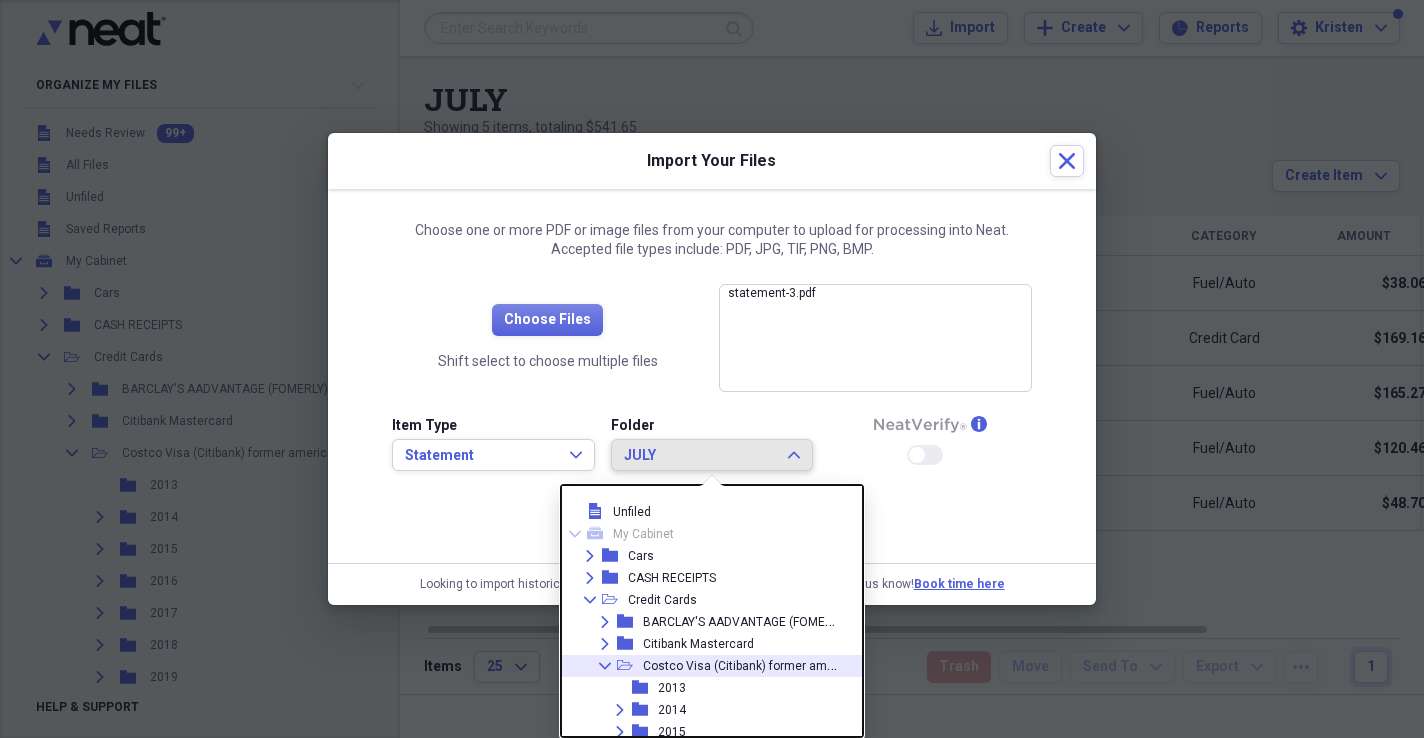 click on "Collapse" 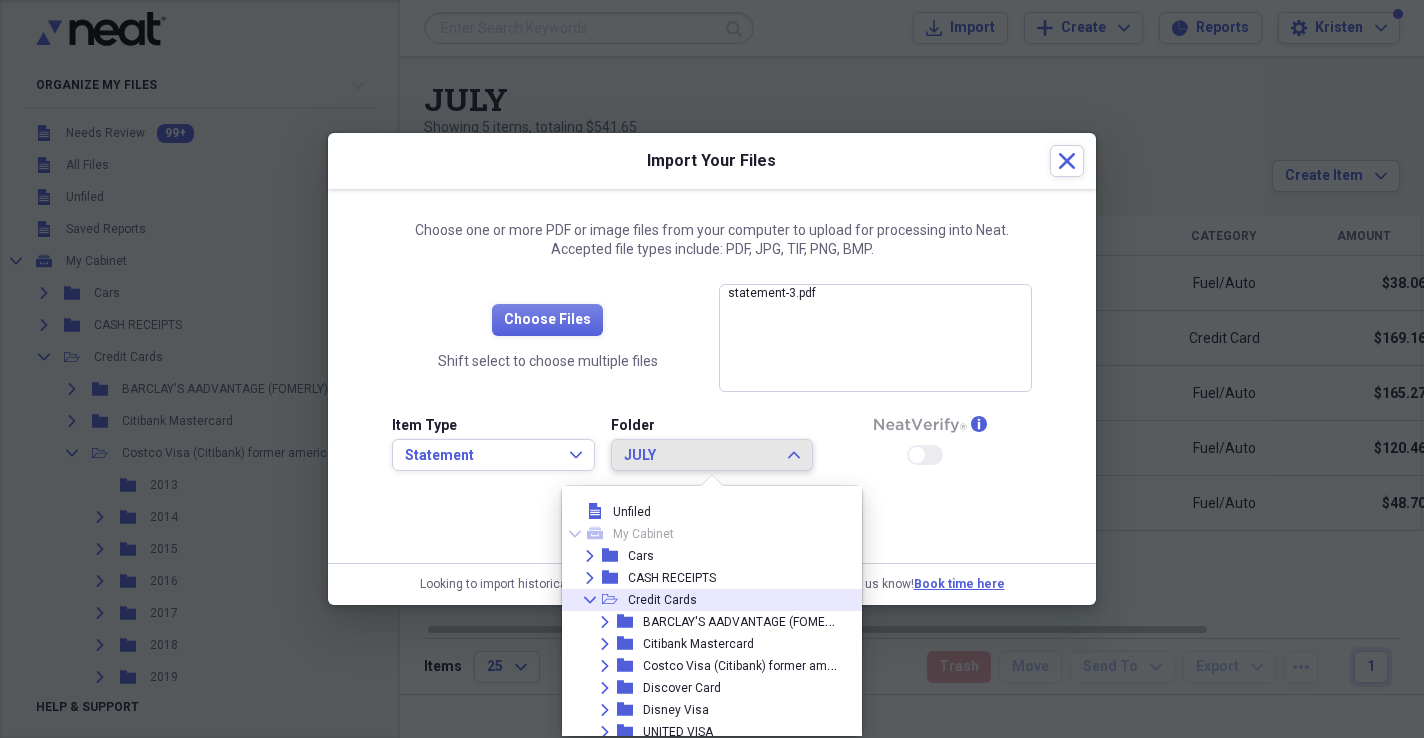 click on "Collapse" 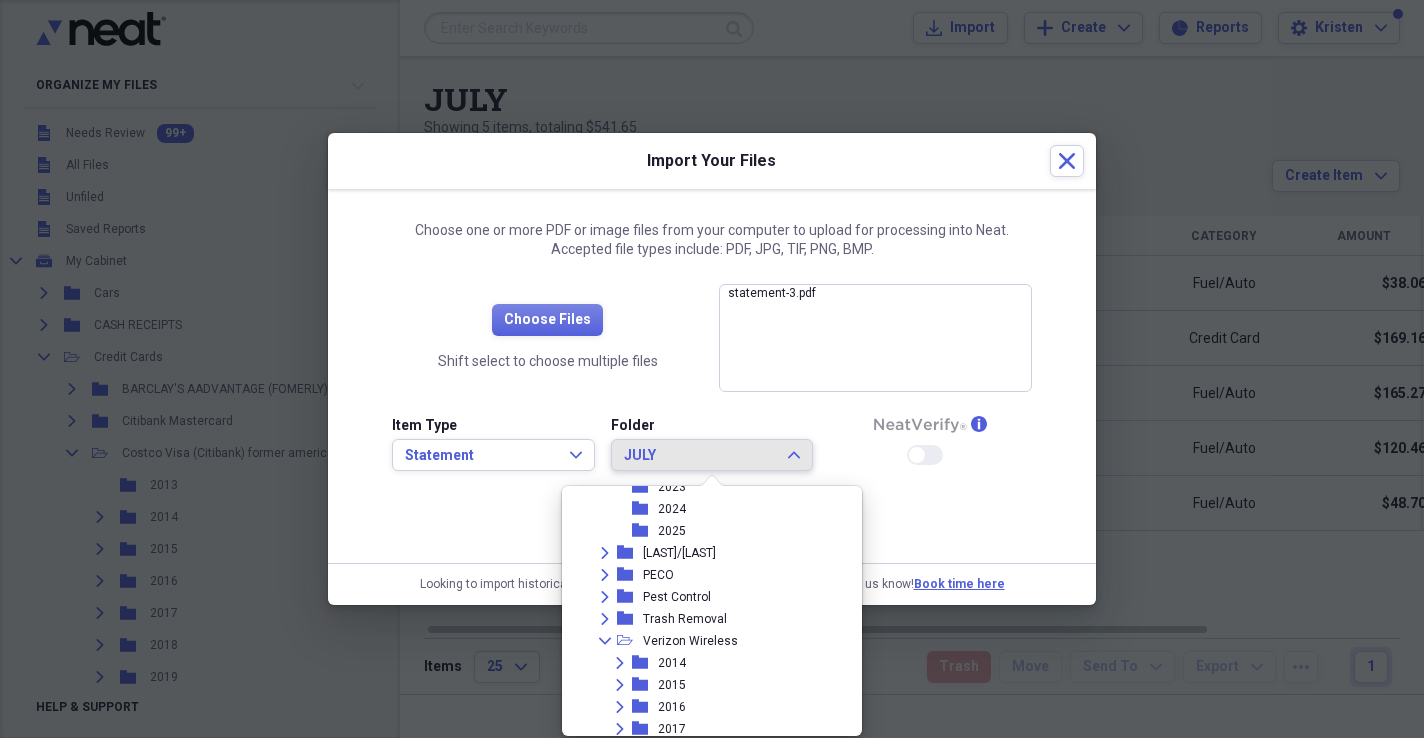 scroll, scrollTop: 1602, scrollLeft: 0, axis: vertical 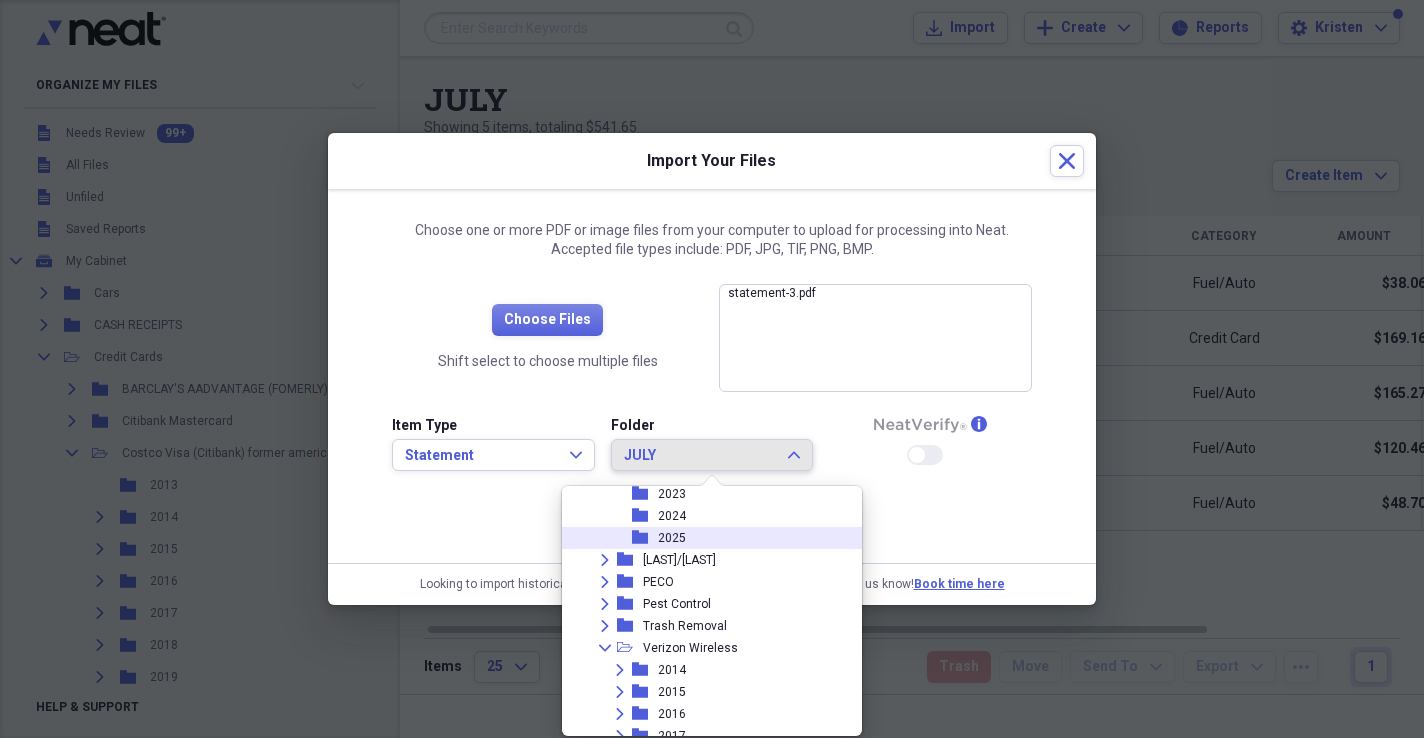 click on "2025" at bounding box center (672, 538) 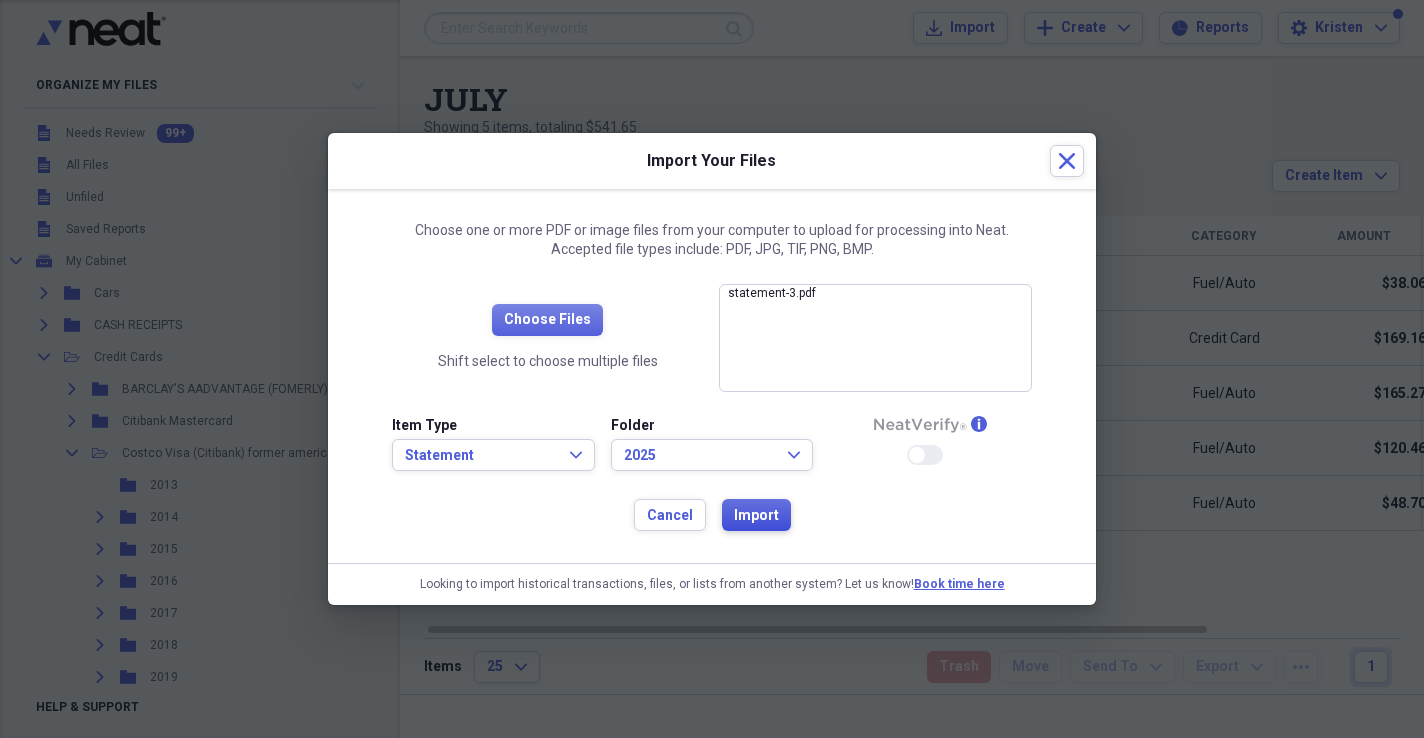 click on "Import" at bounding box center [756, 516] 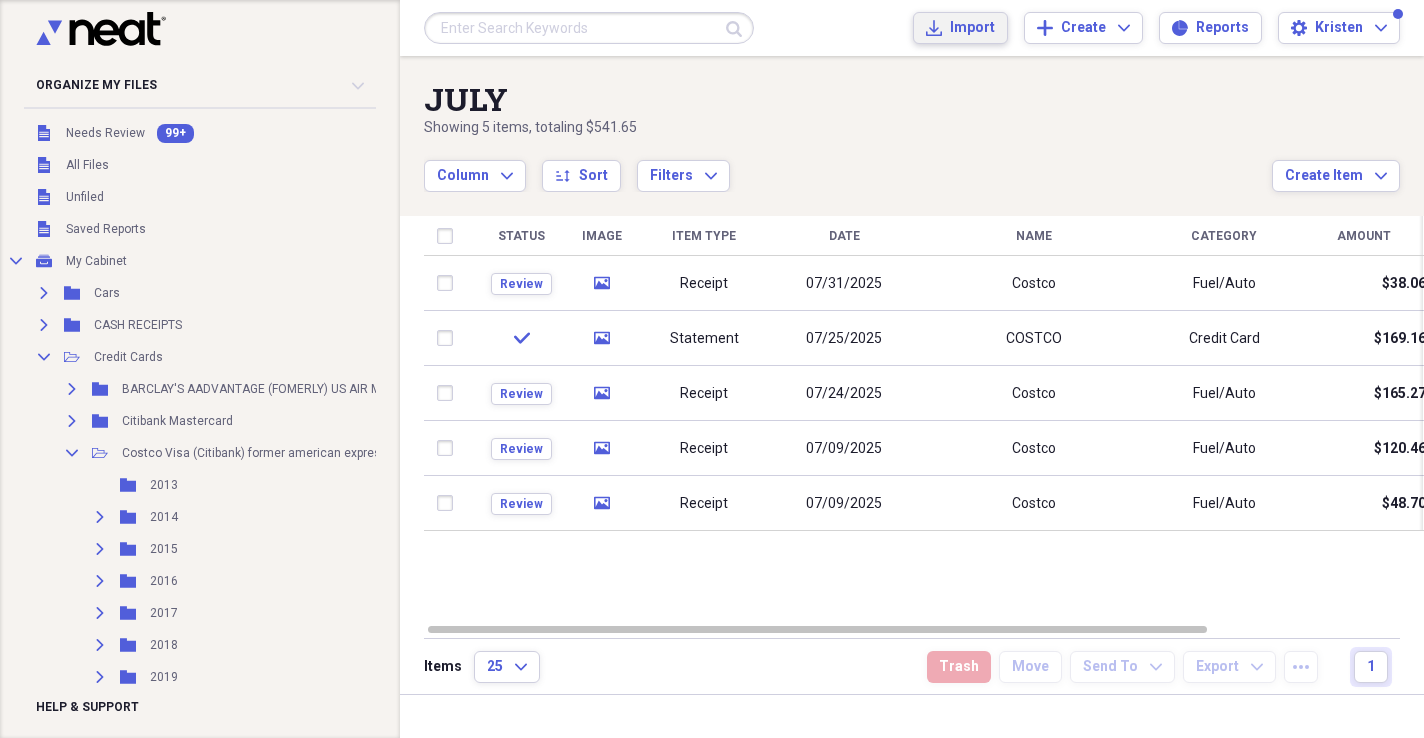 click on "Import Import" at bounding box center [960, 28] 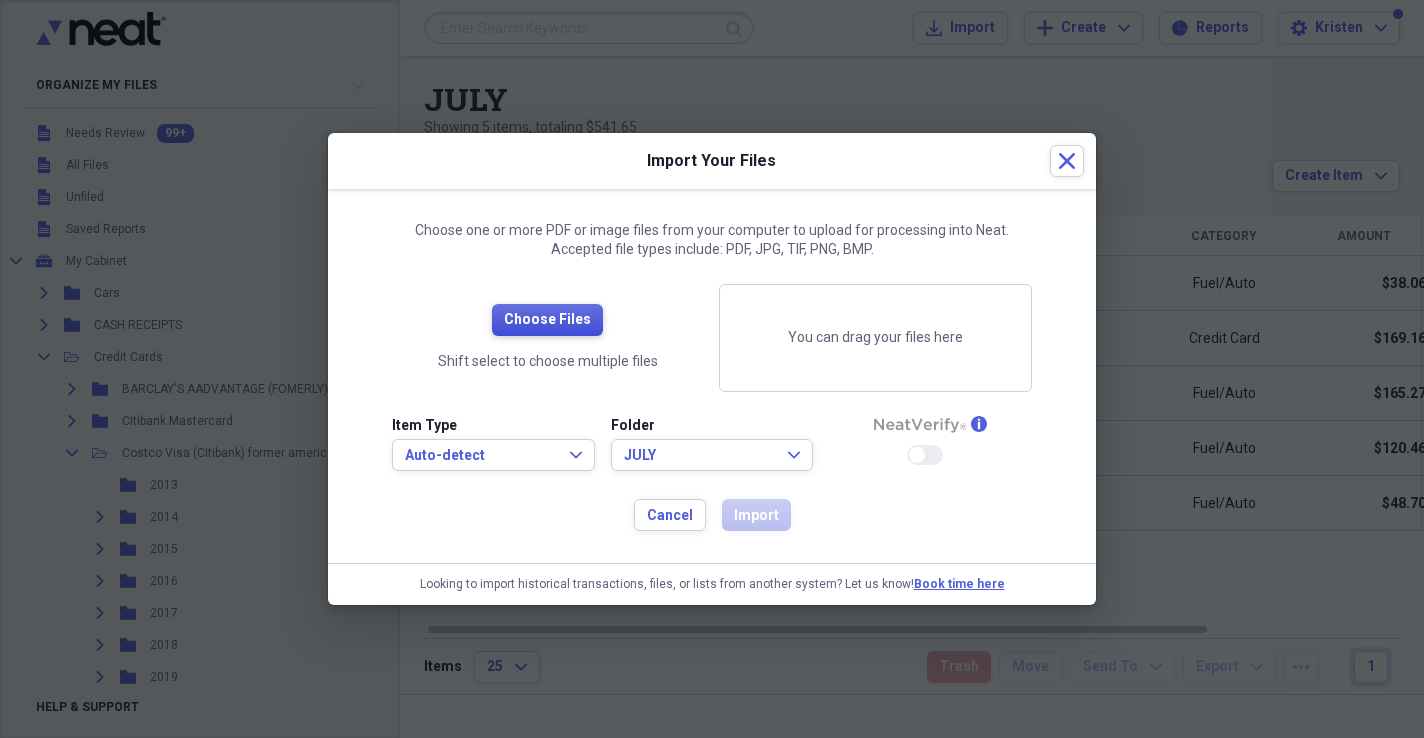 click on "Choose Files" at bounding box center (547, 320) 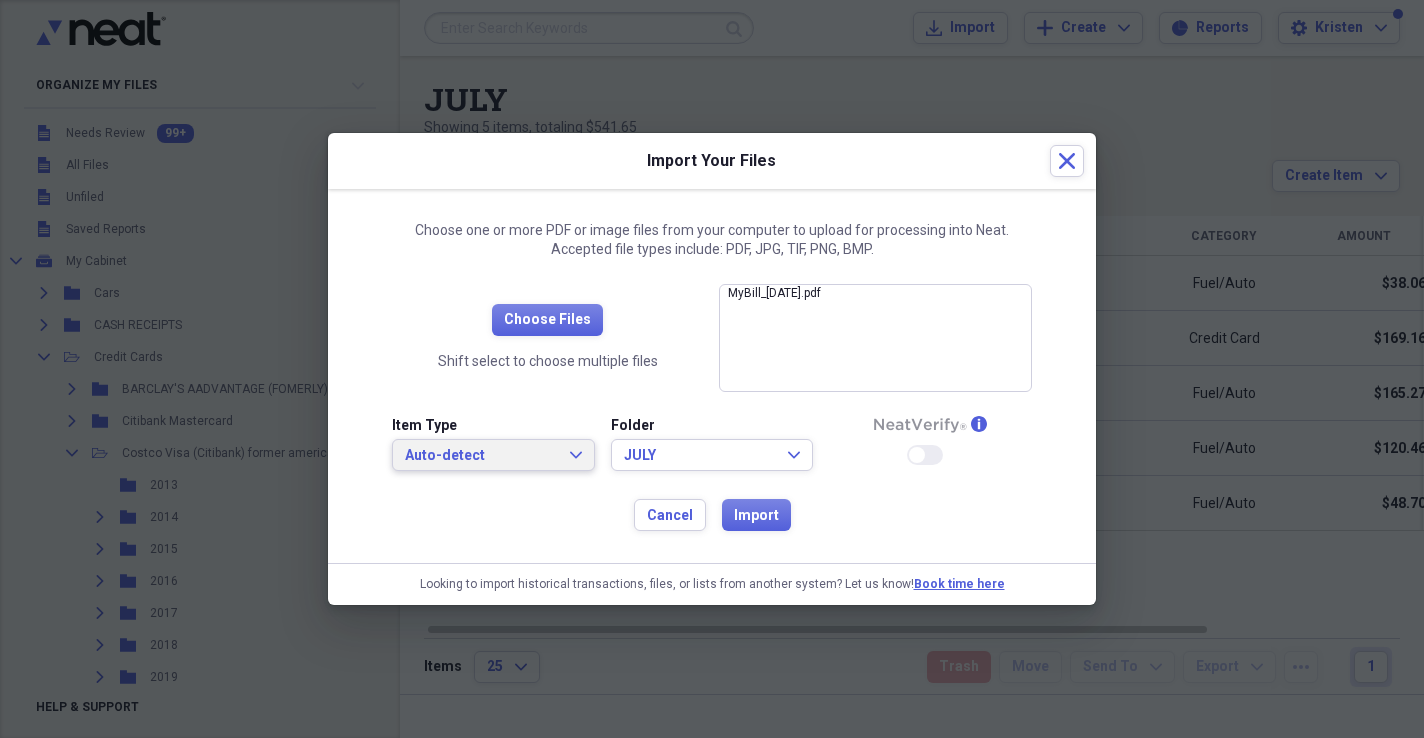 click on "Auto-detect Expand" at bounding box center [493, 456] 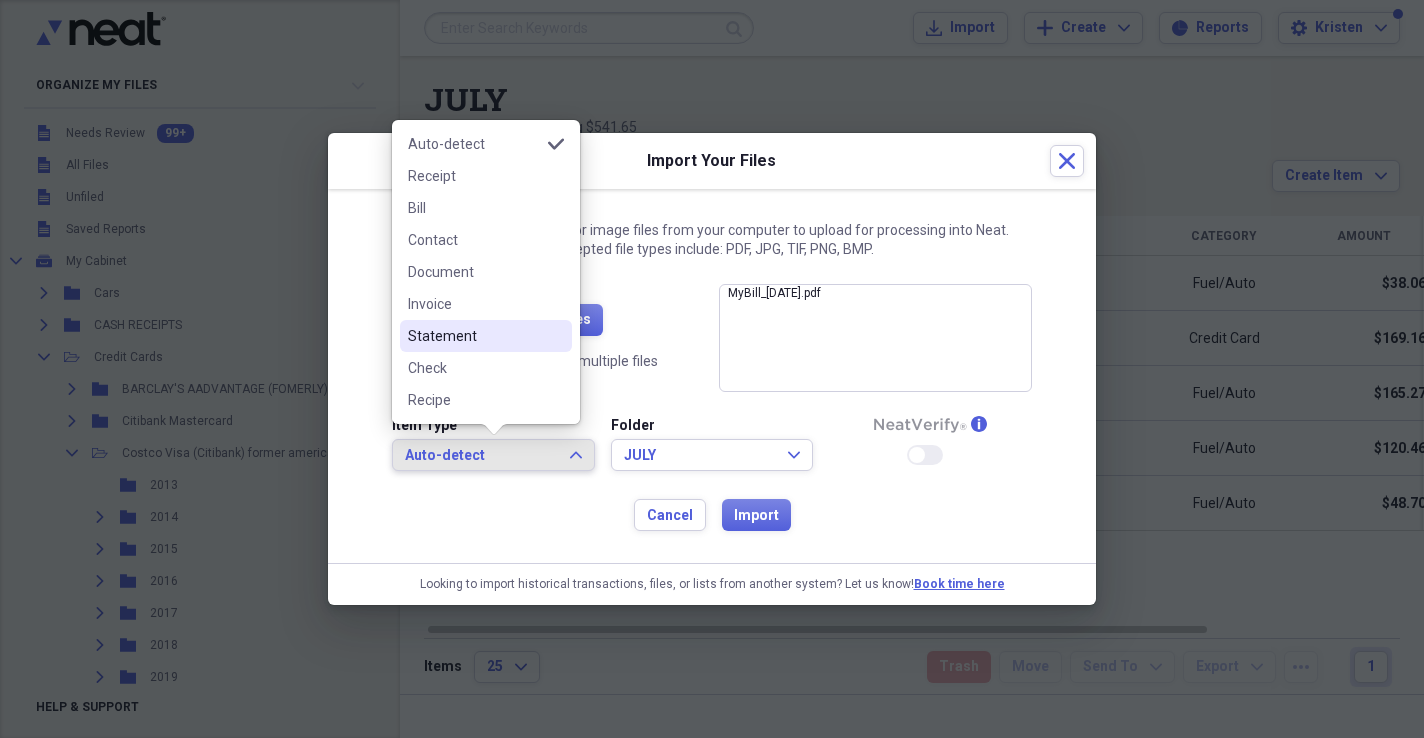 click on "Statement" at bounding box center (474, 336) 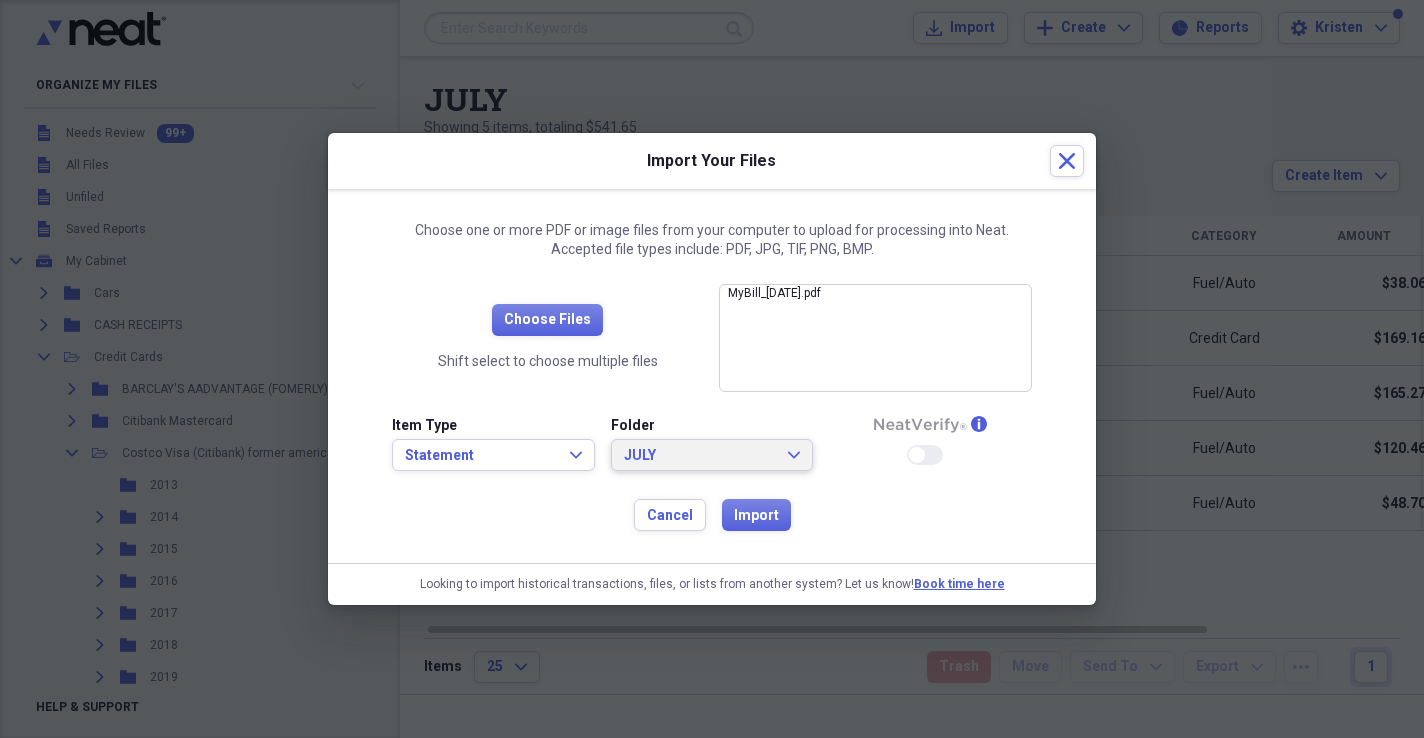 click on "Expand" 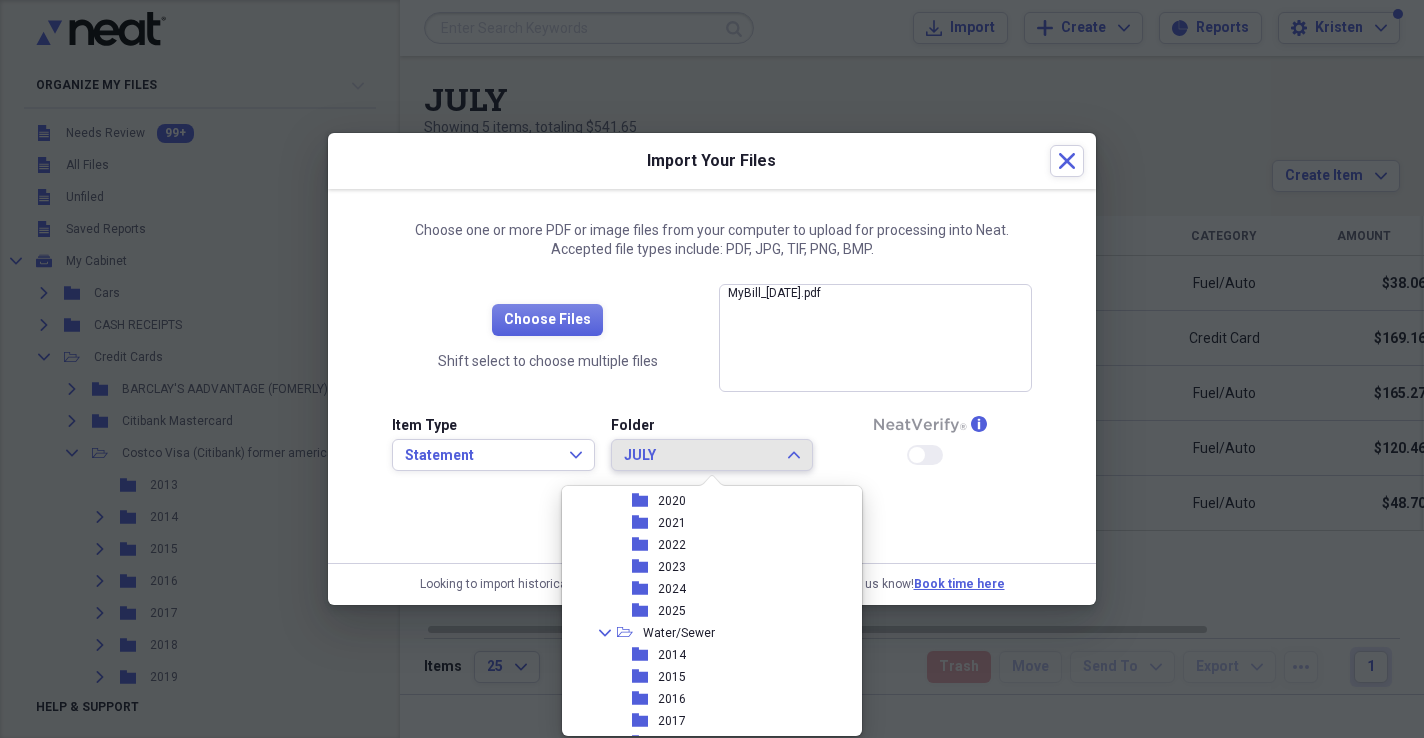 scroll, scrollTop: 2583, scrollLeft: 0, axis: vertical 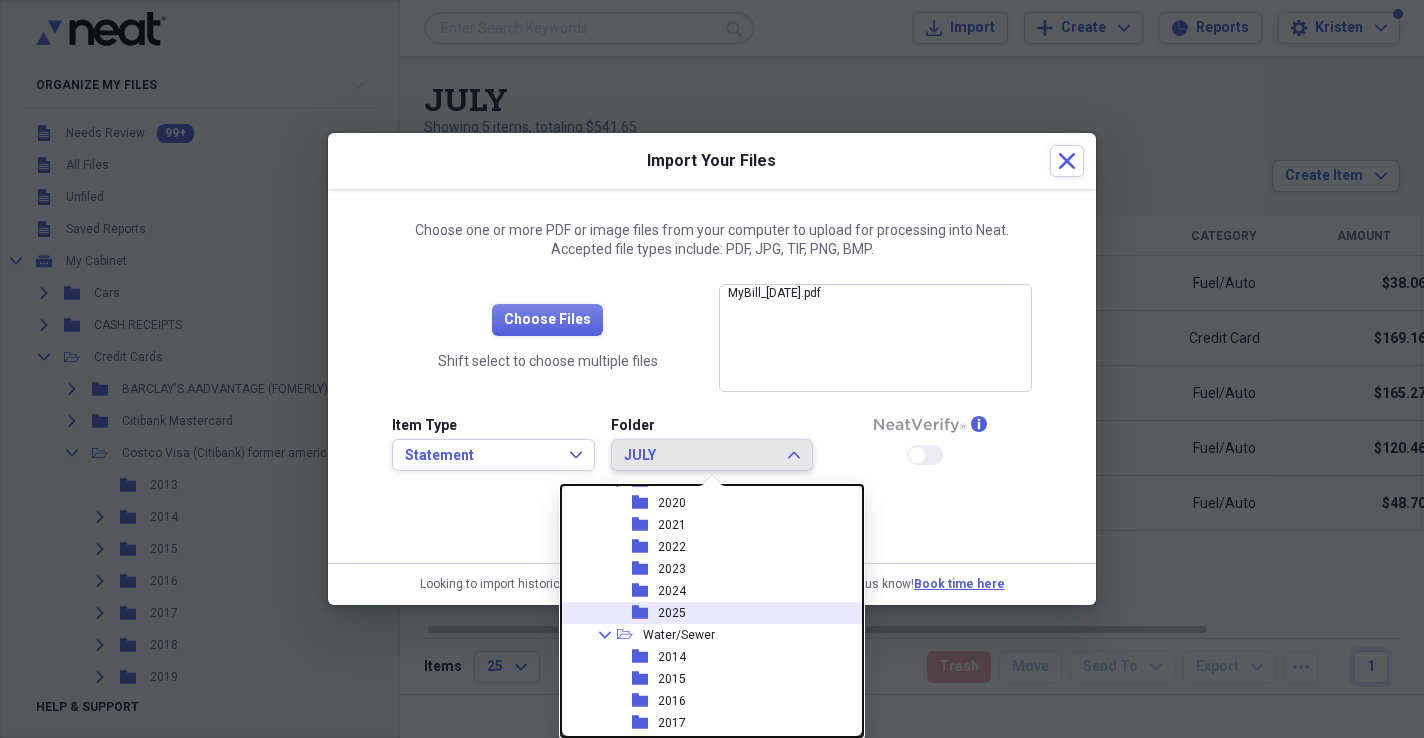 click on "2025" at bounding box center (672, 613) 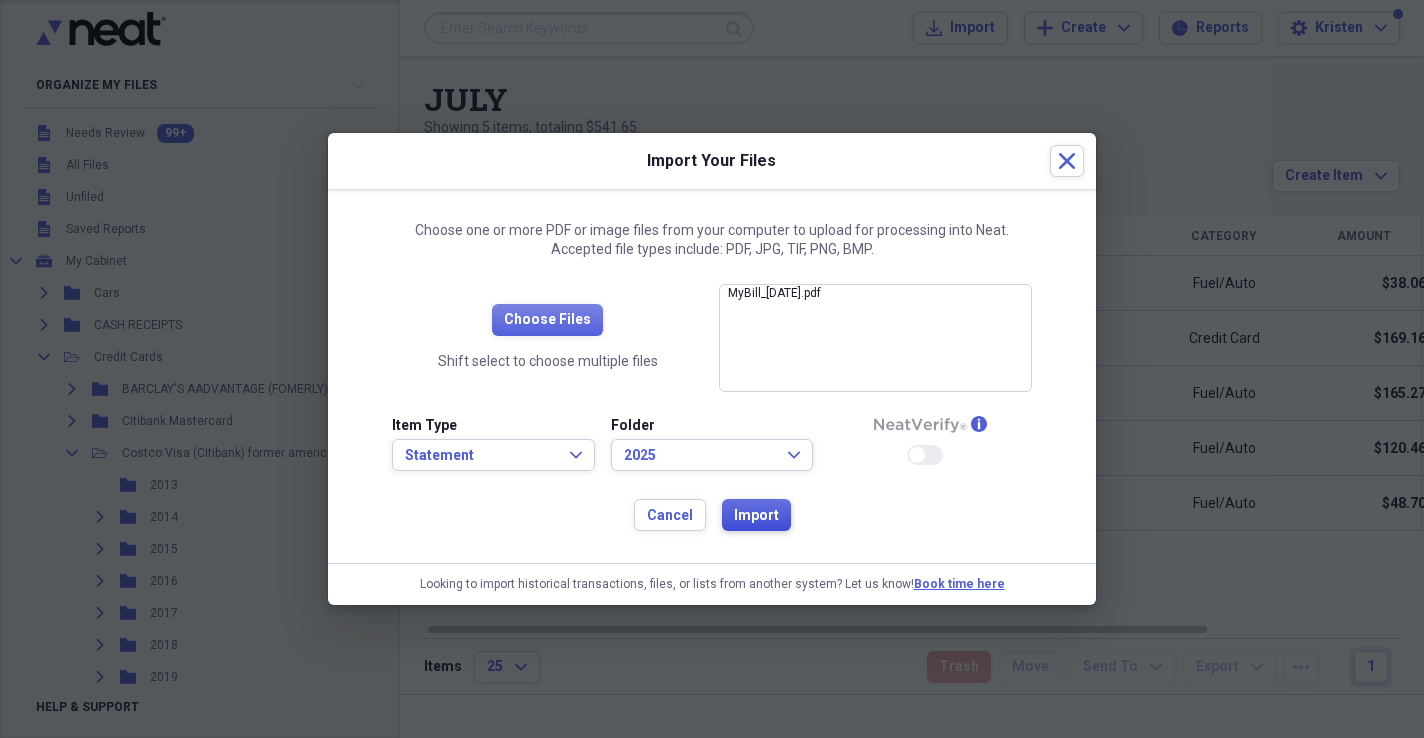 click on "Import" at bounding box center (756, 516) 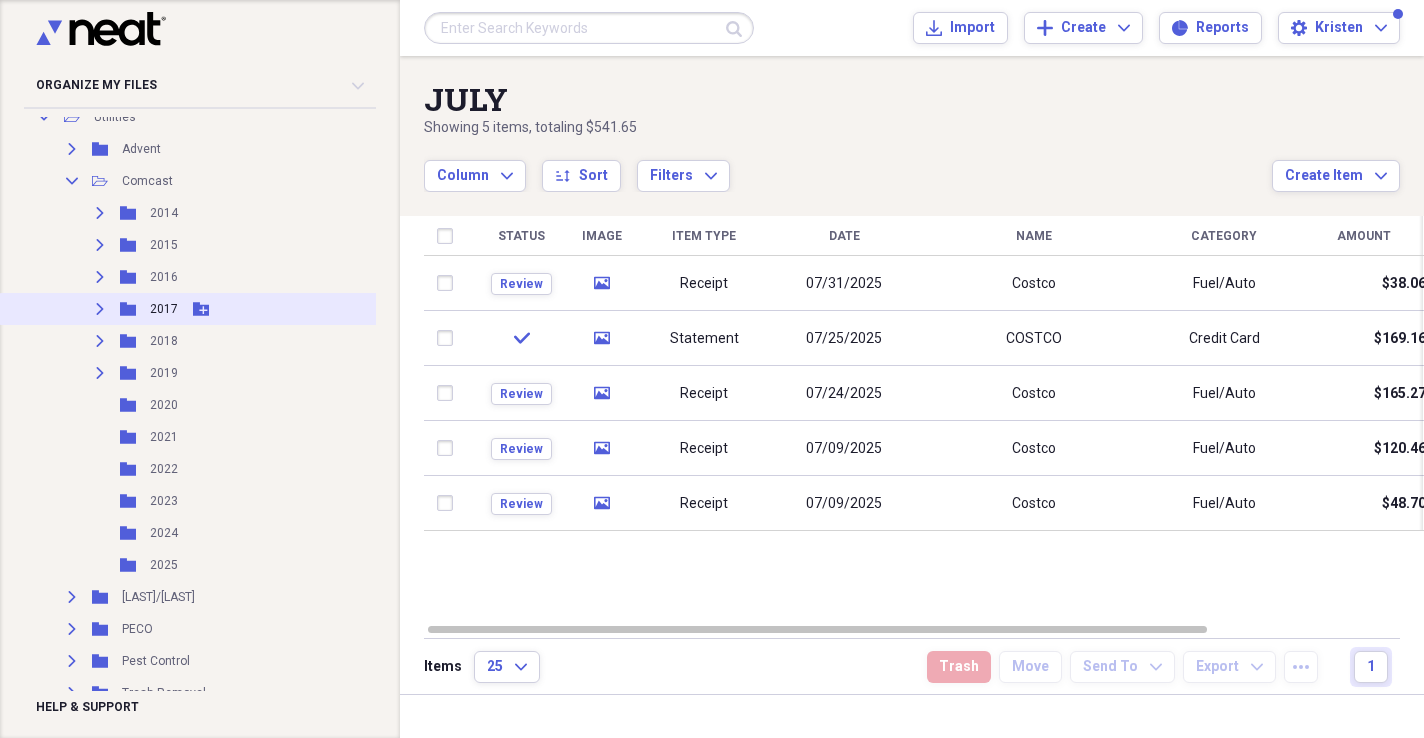 scroll, scrollTop: 2723, scrollLeft: 0, axis: vertical 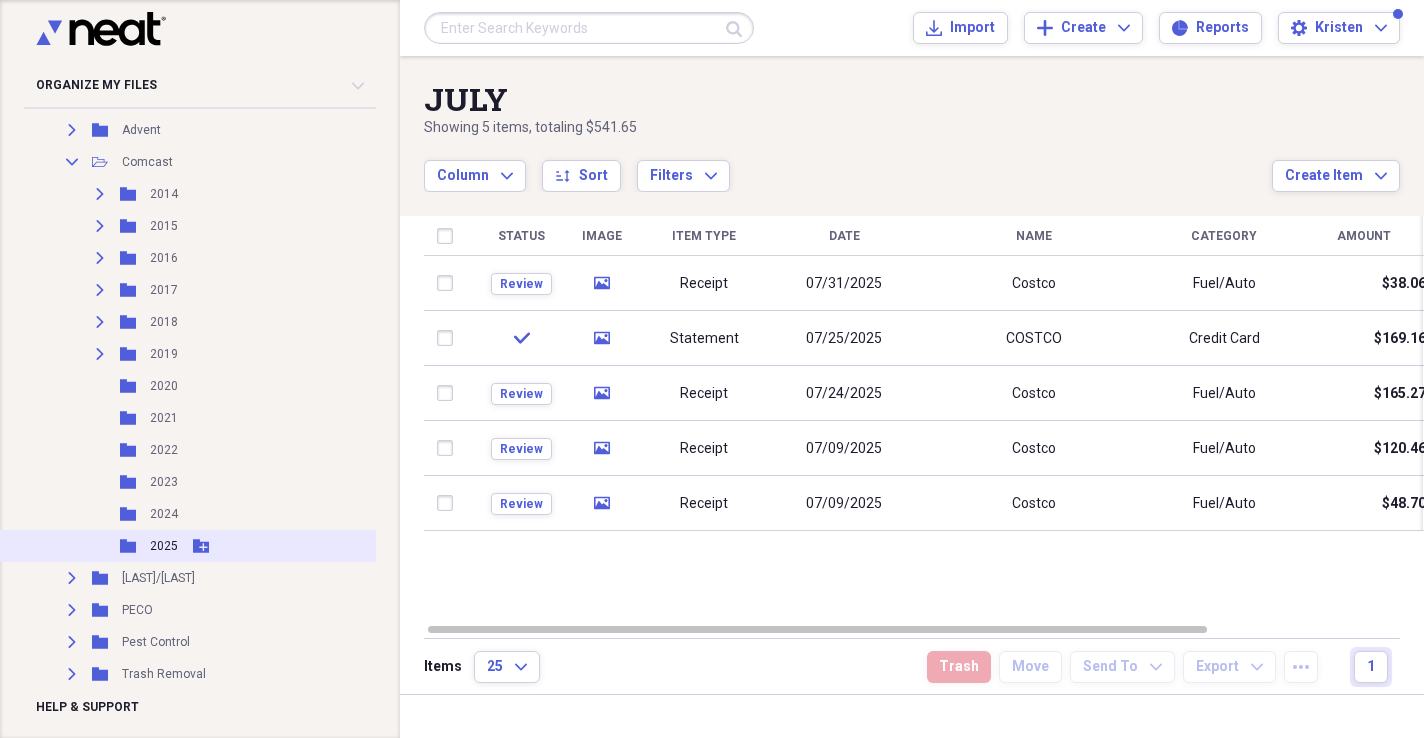 click on "Folder 2025 Add Folder" at bounding box center [248, 546] 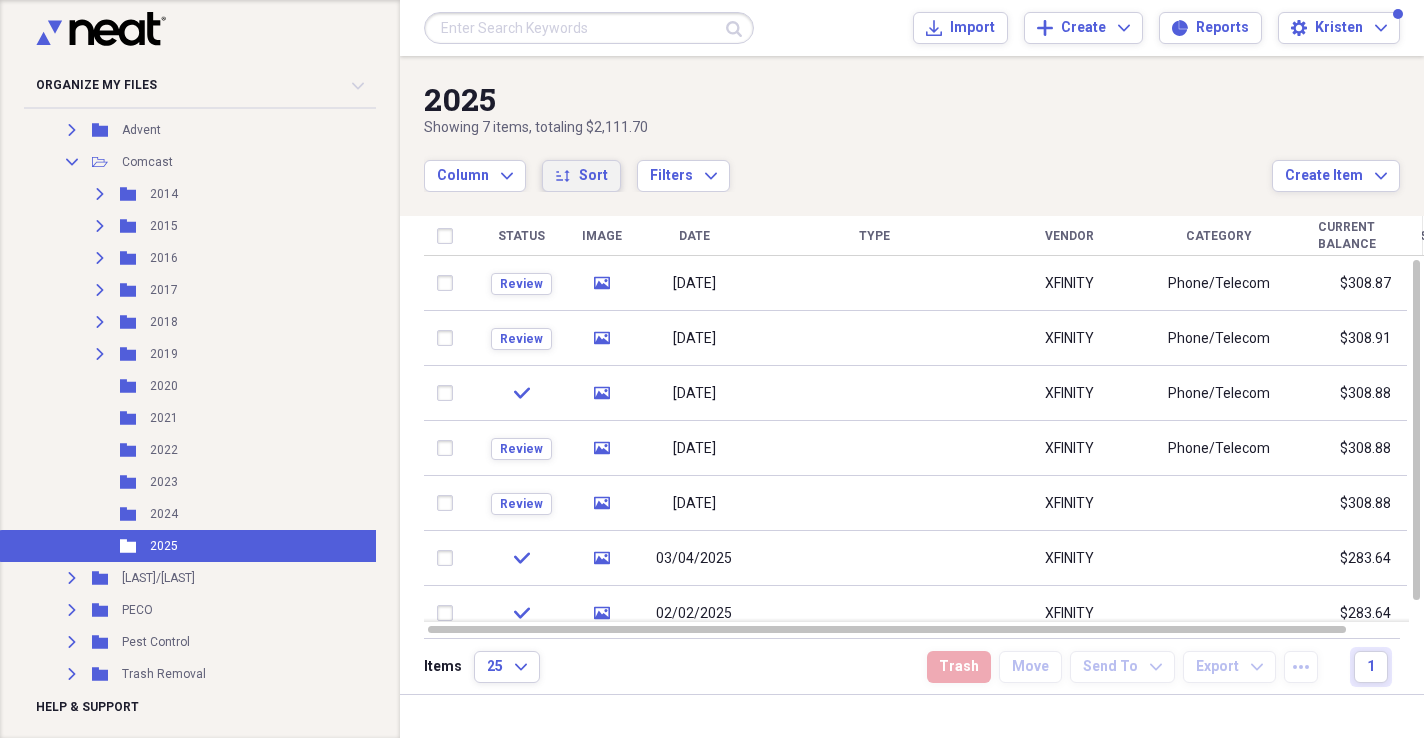 click on "Sort" at bounding box center [593, 176] 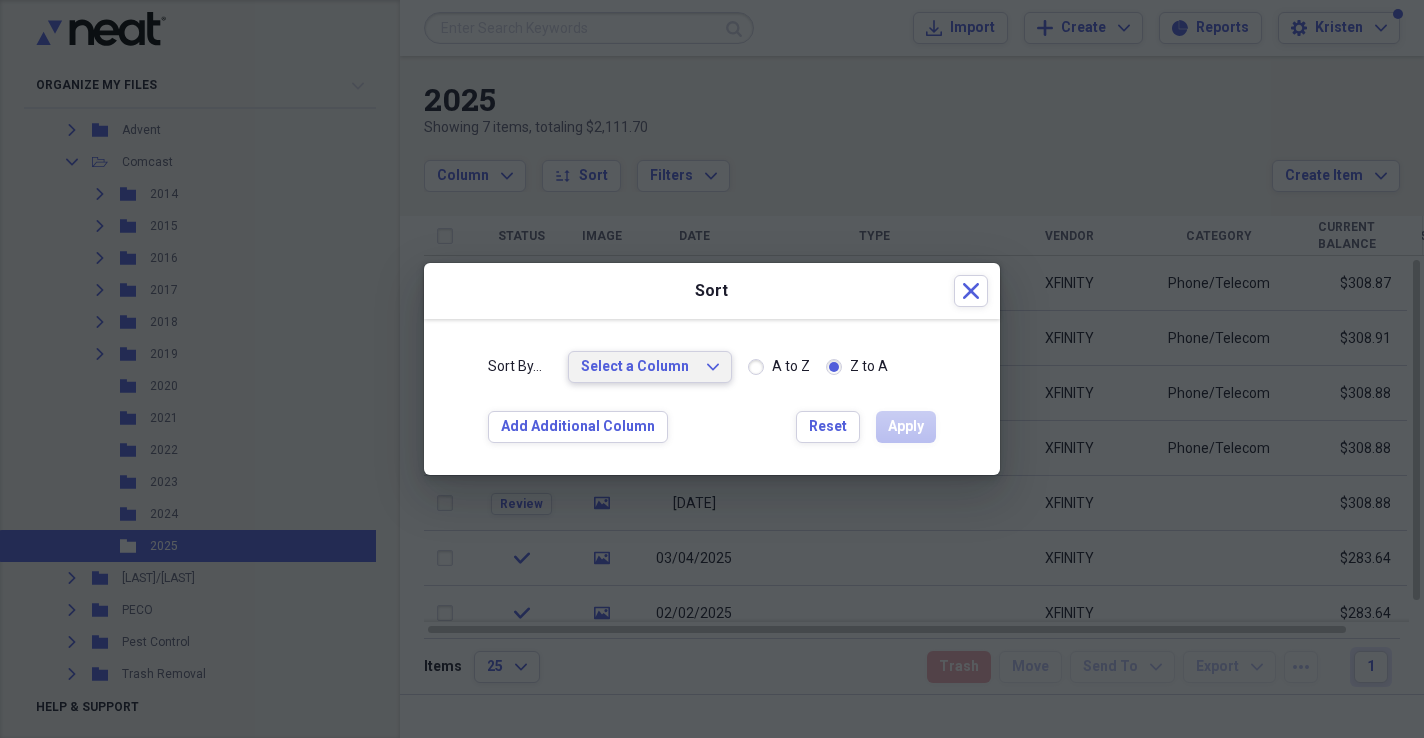 click on "Expand" 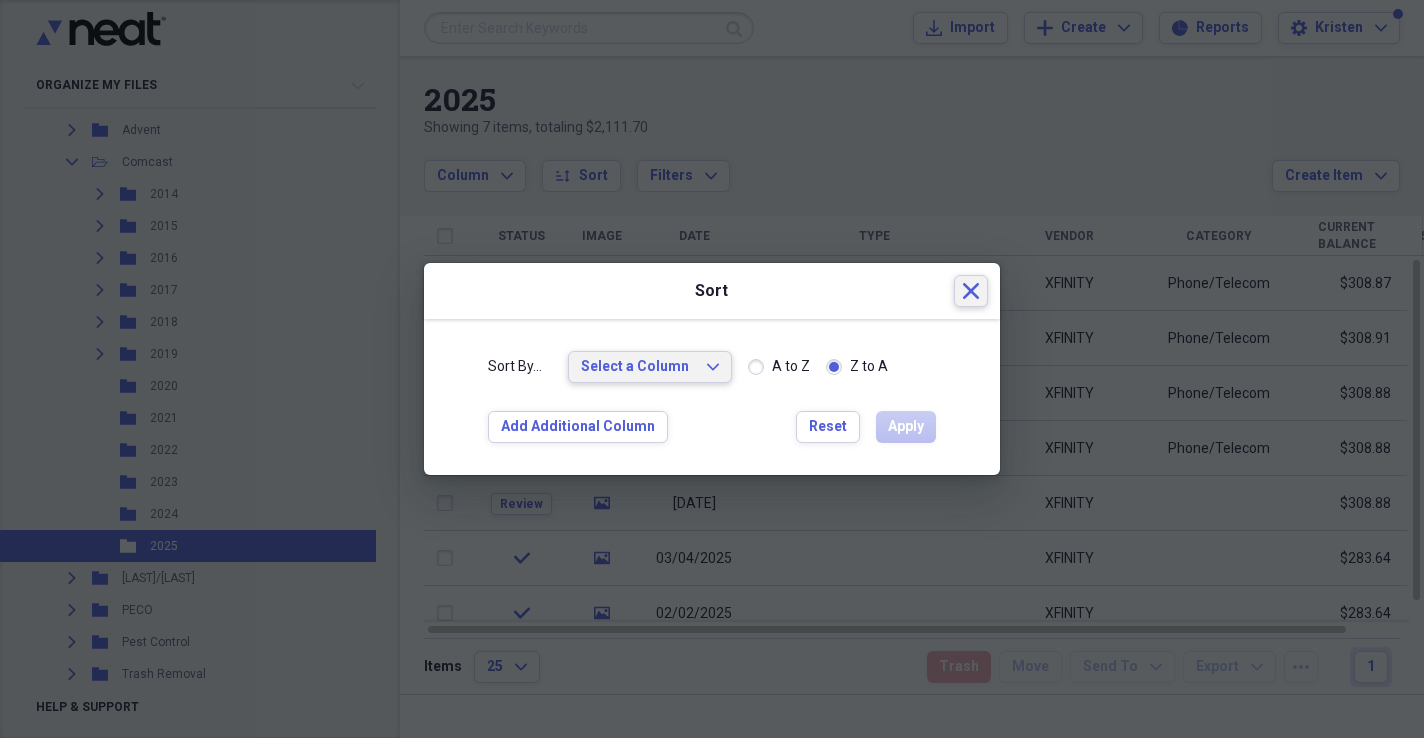 click on "Close" at bounding box center (971, 291) 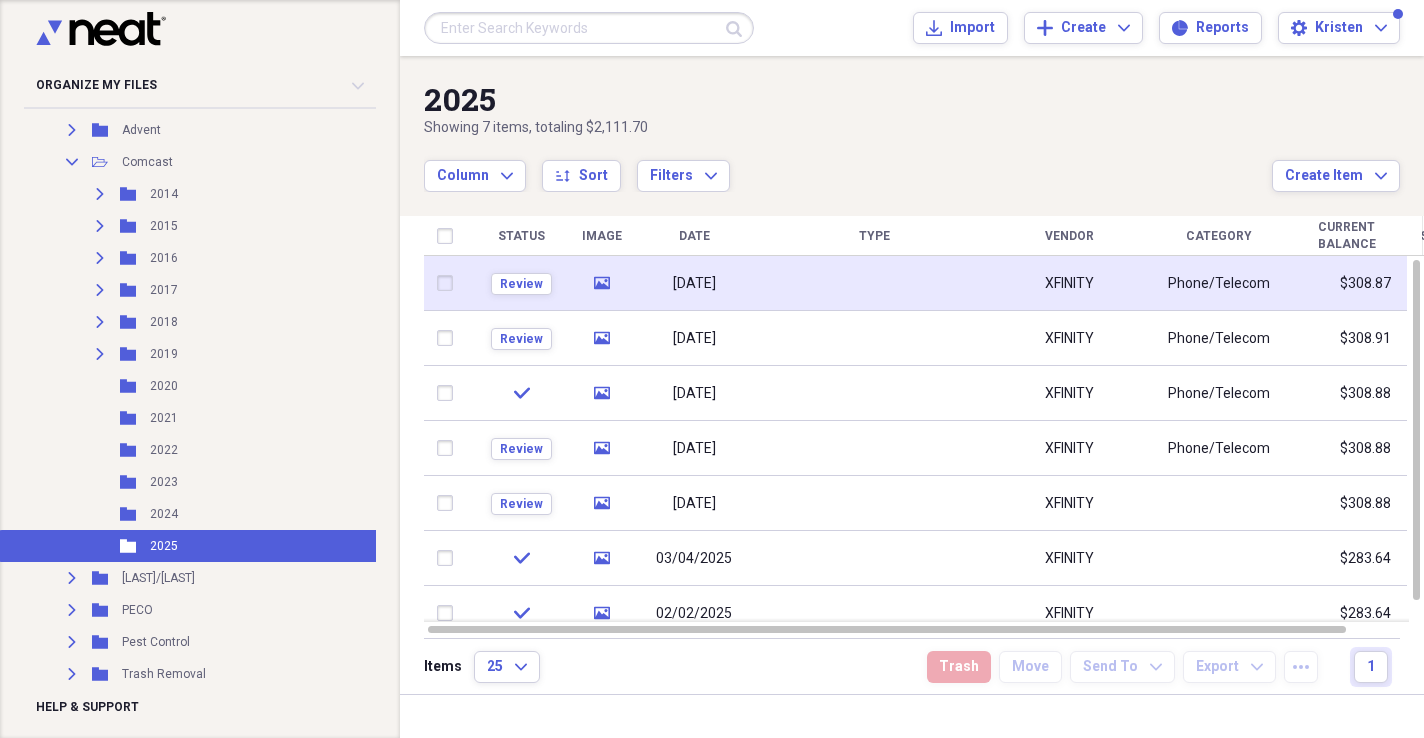click on "[DATE]" at bounding box center [694, 284] 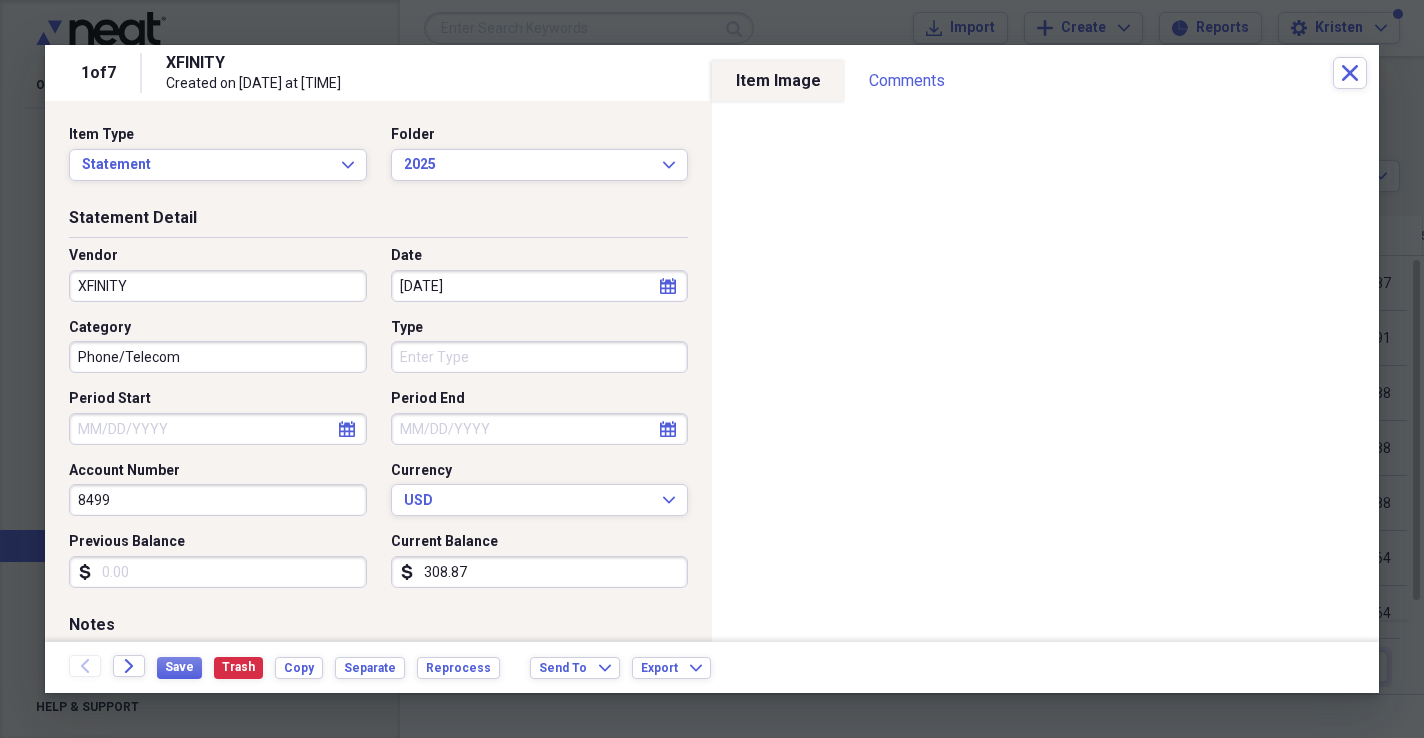 click on "calendar Calendar" at bounding box center (668, 286) 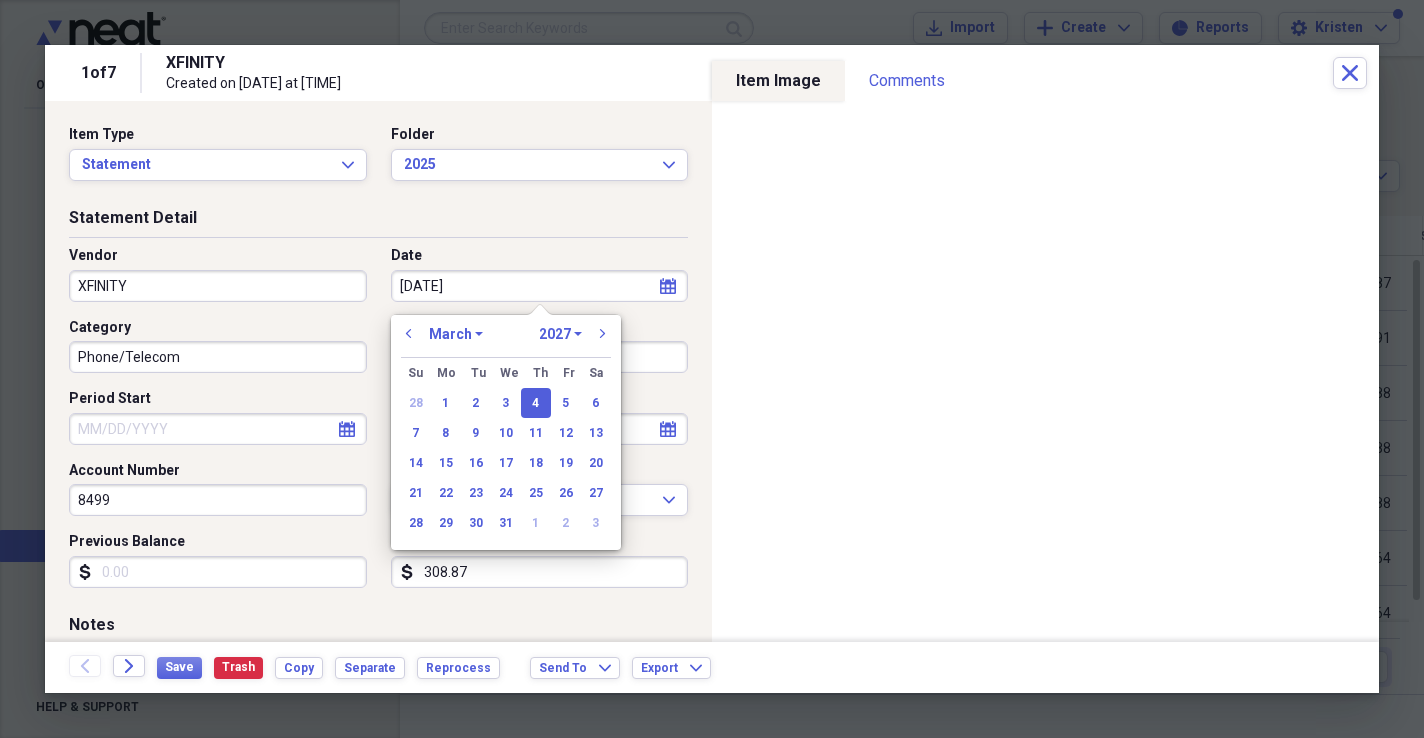 select on "2025" 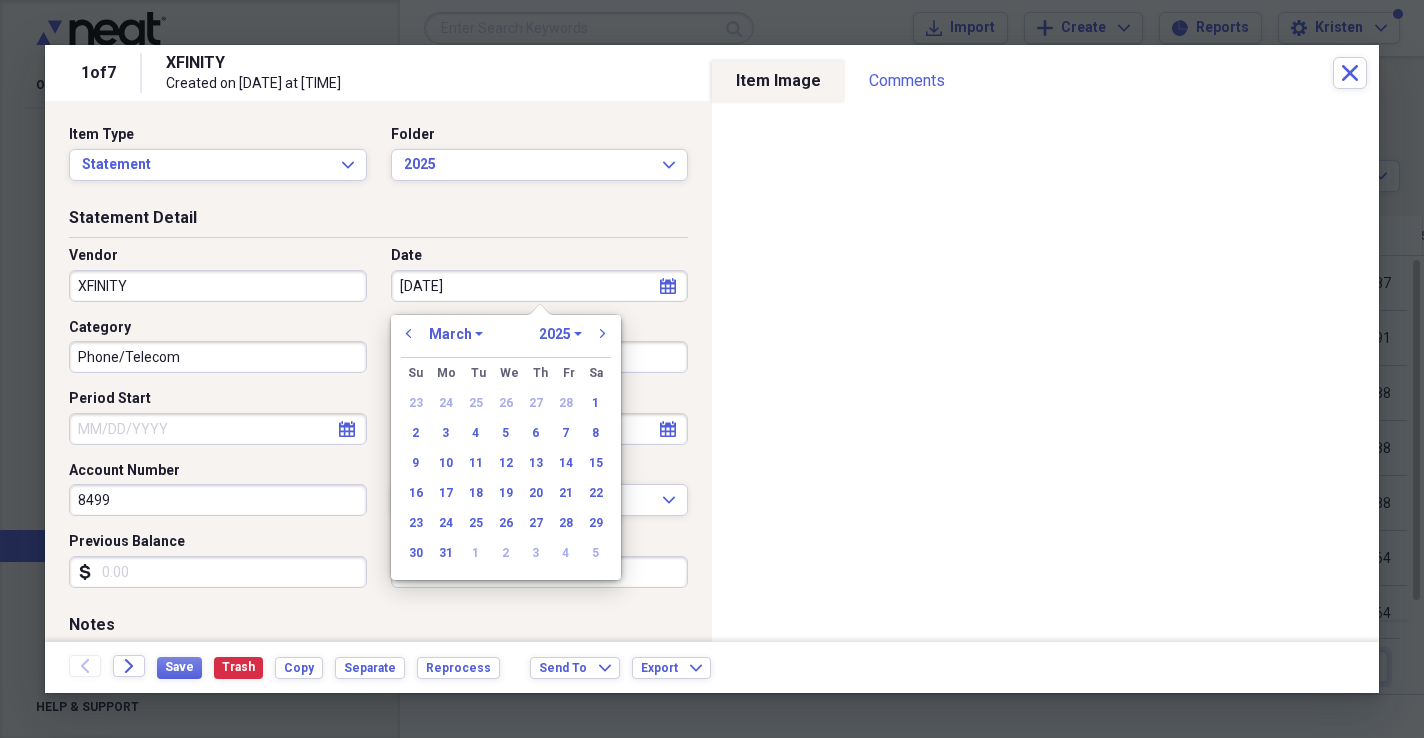 select on "7" 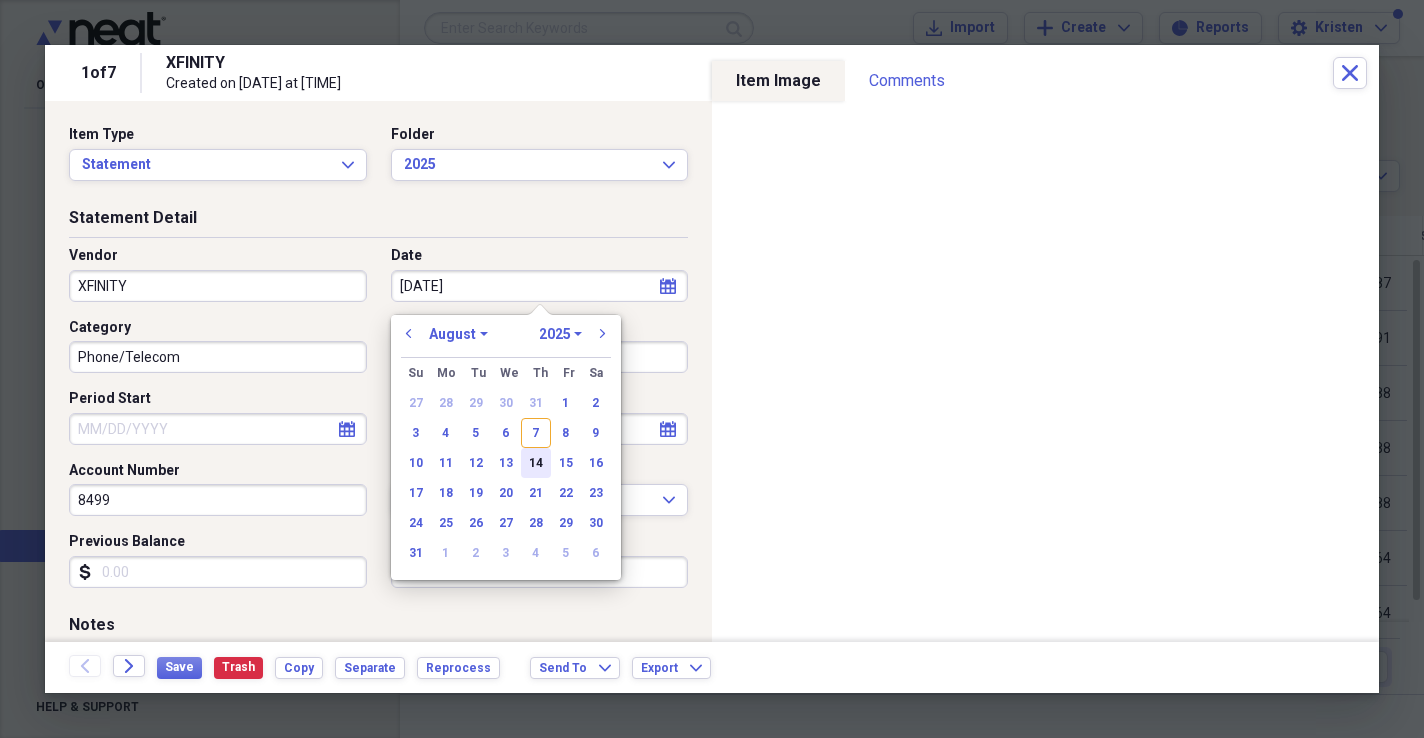click on "14" at bounding box center [536, 463] 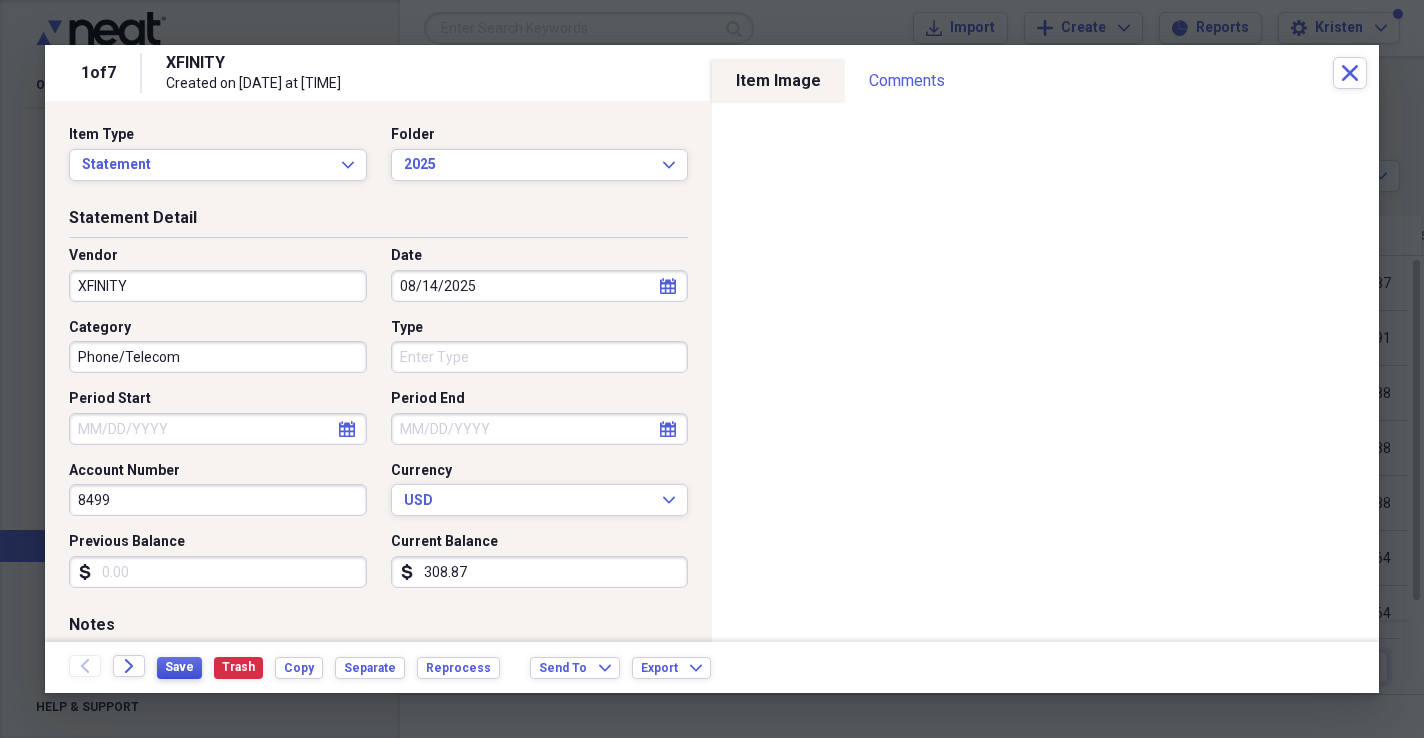 click on "Save" at bounding box center (179, 667) 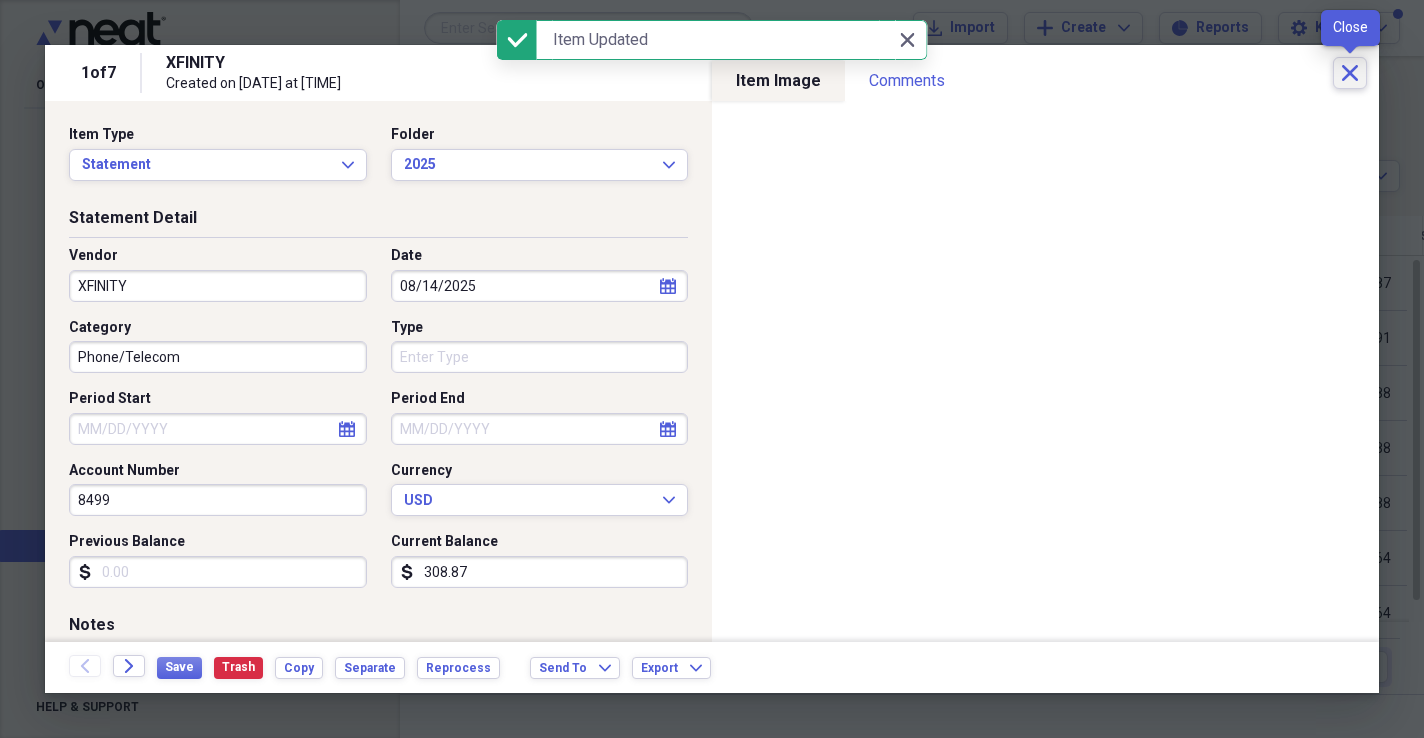 click 